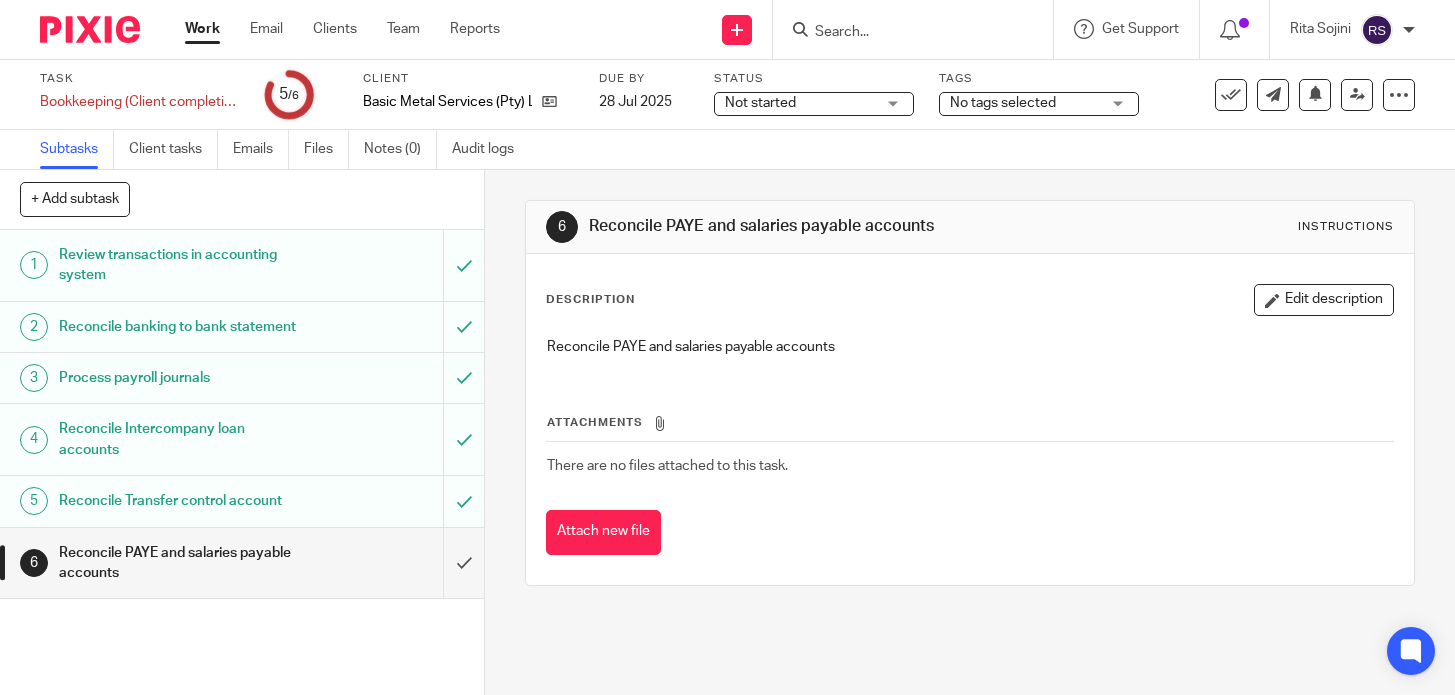 scroll, scrollTop: 0, scrollLeft: 0, axis: both 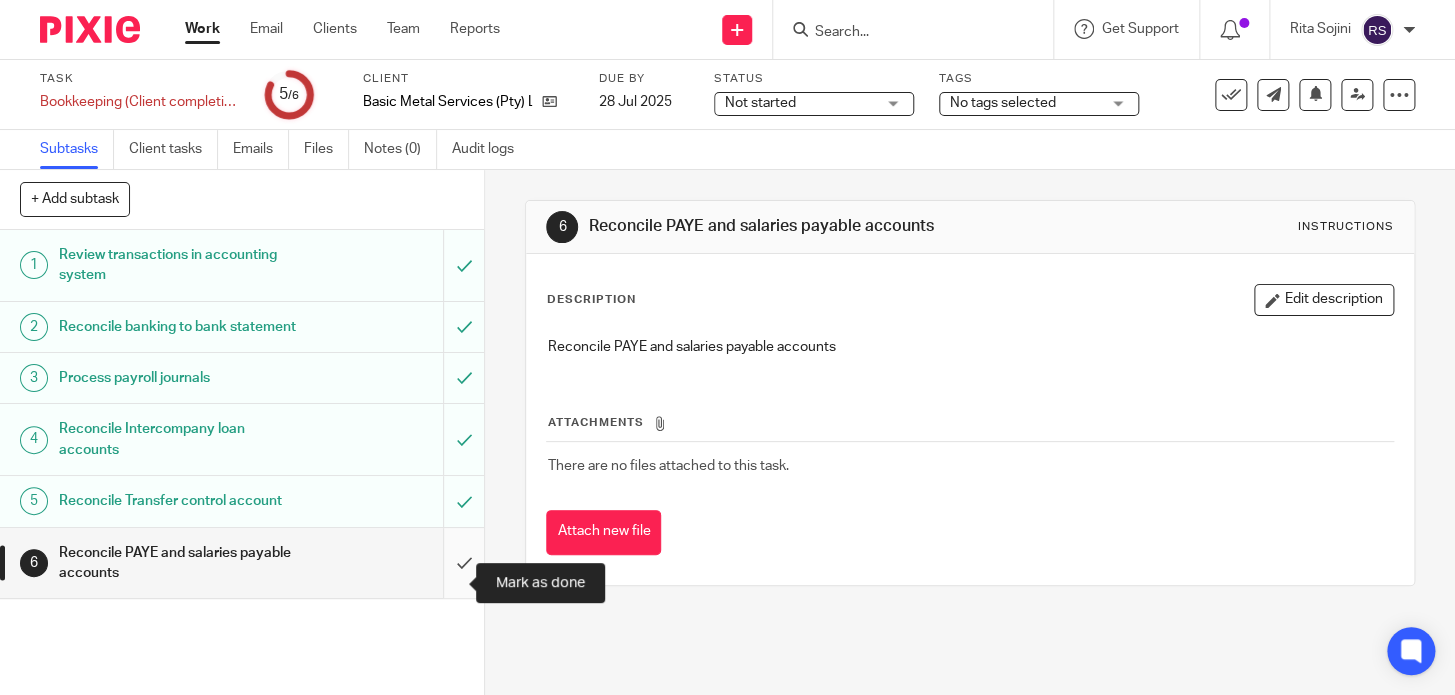click at bounding box center [242, 563] 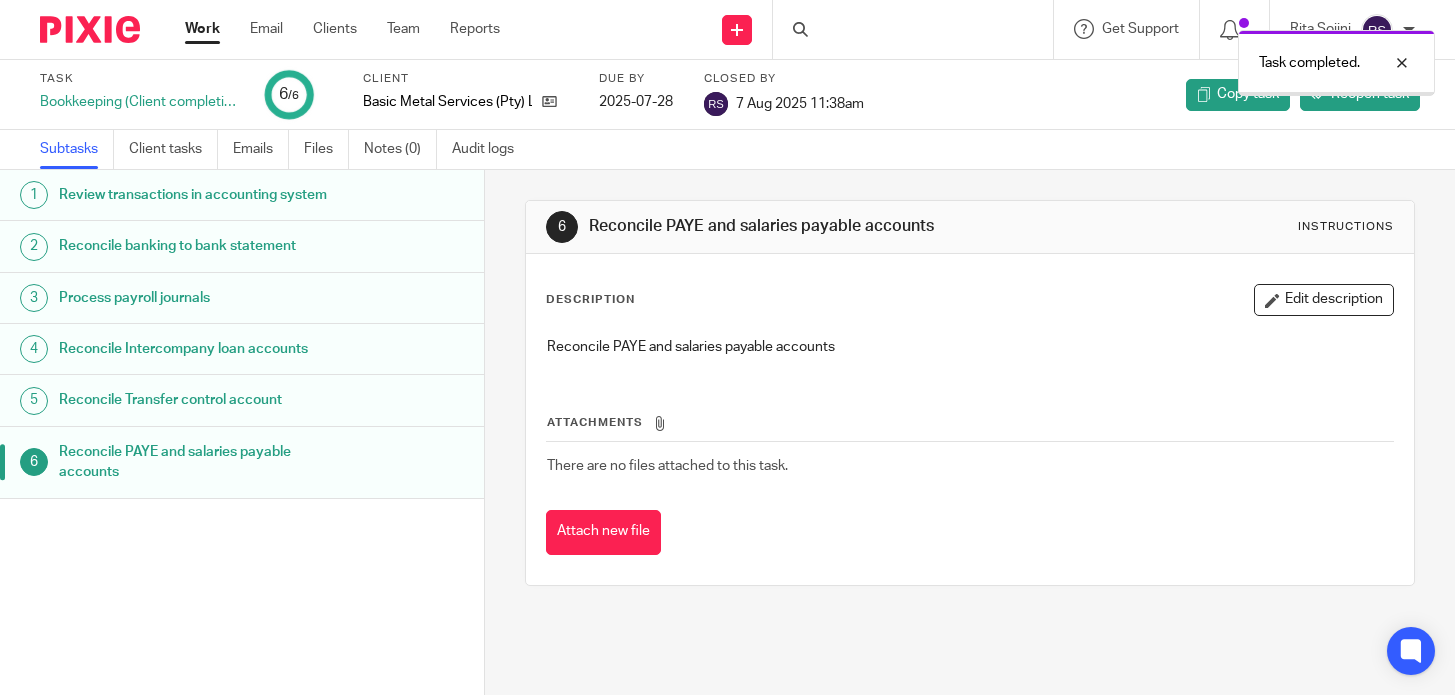 scroll, scrollTop: 0, scrollLeft: 0, axis: both 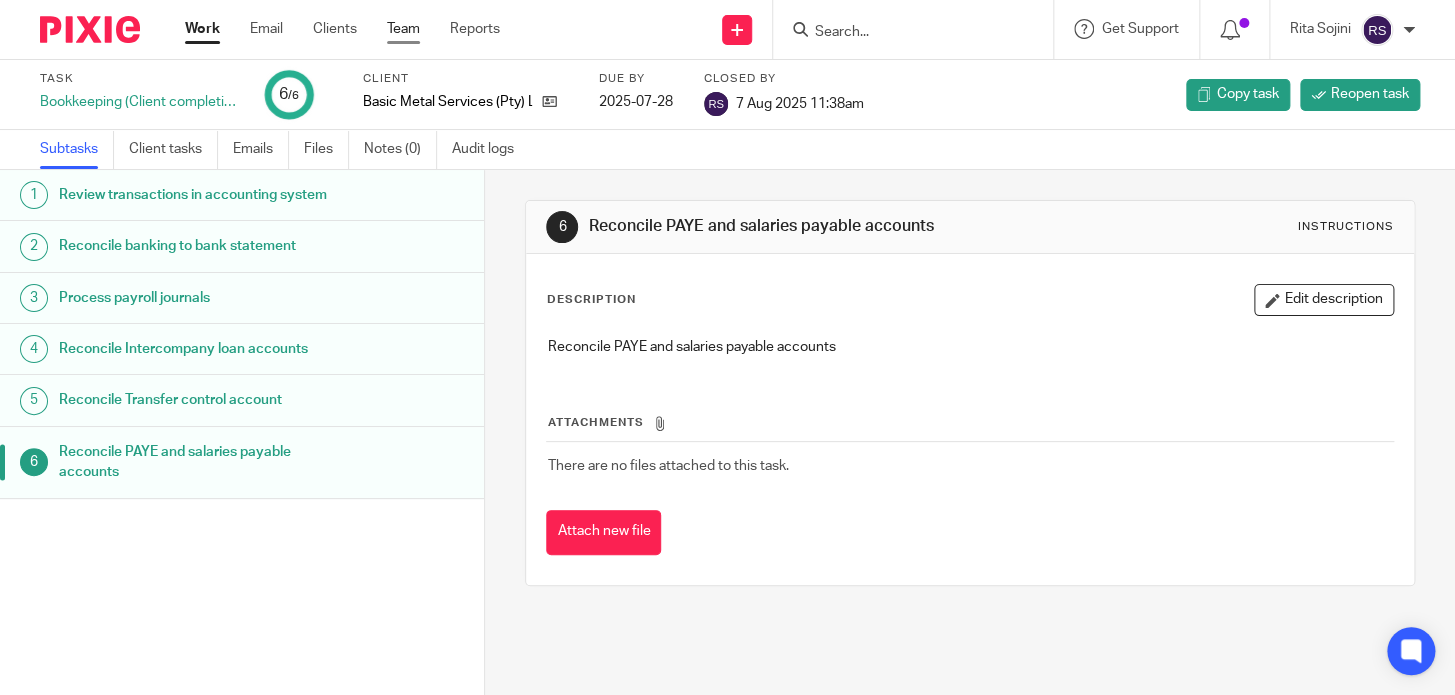 click on "Team" at bounding box center (403, 29) 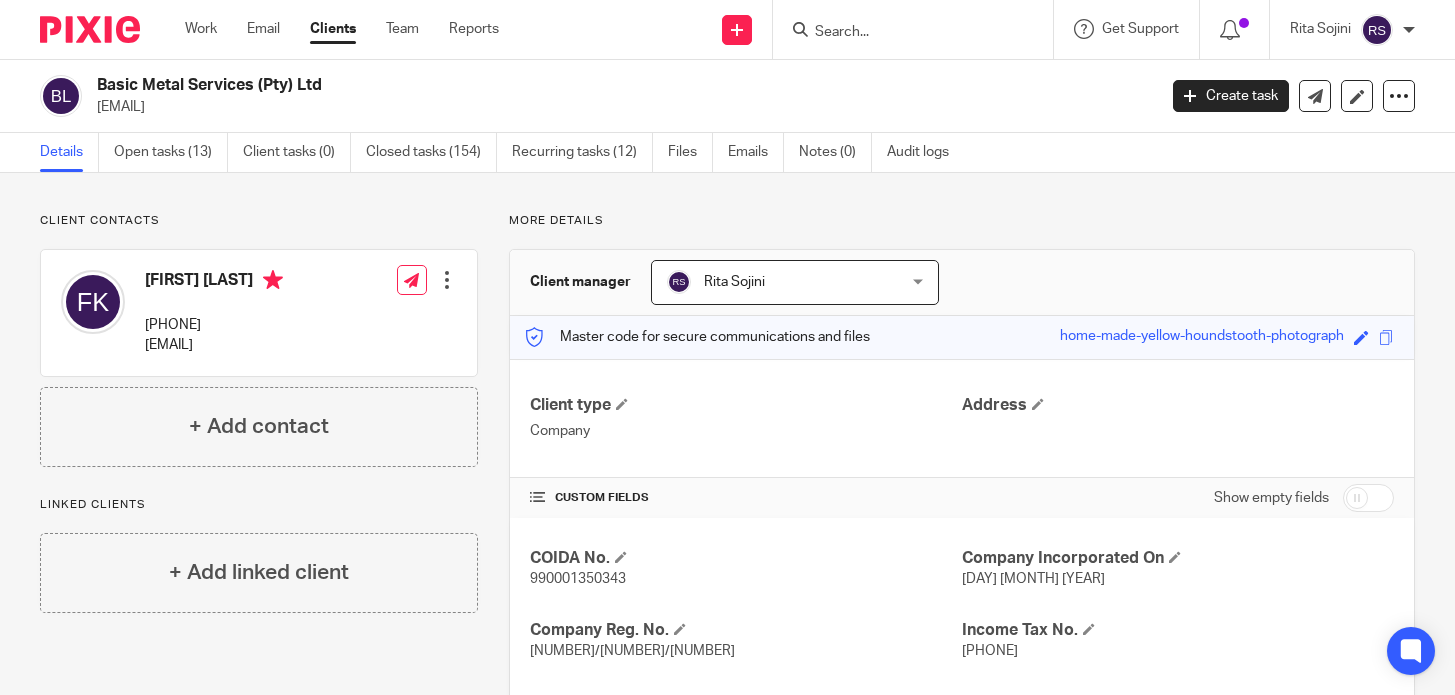 scroll, scrollTop: 0, scrollLeft: 0, axis: both 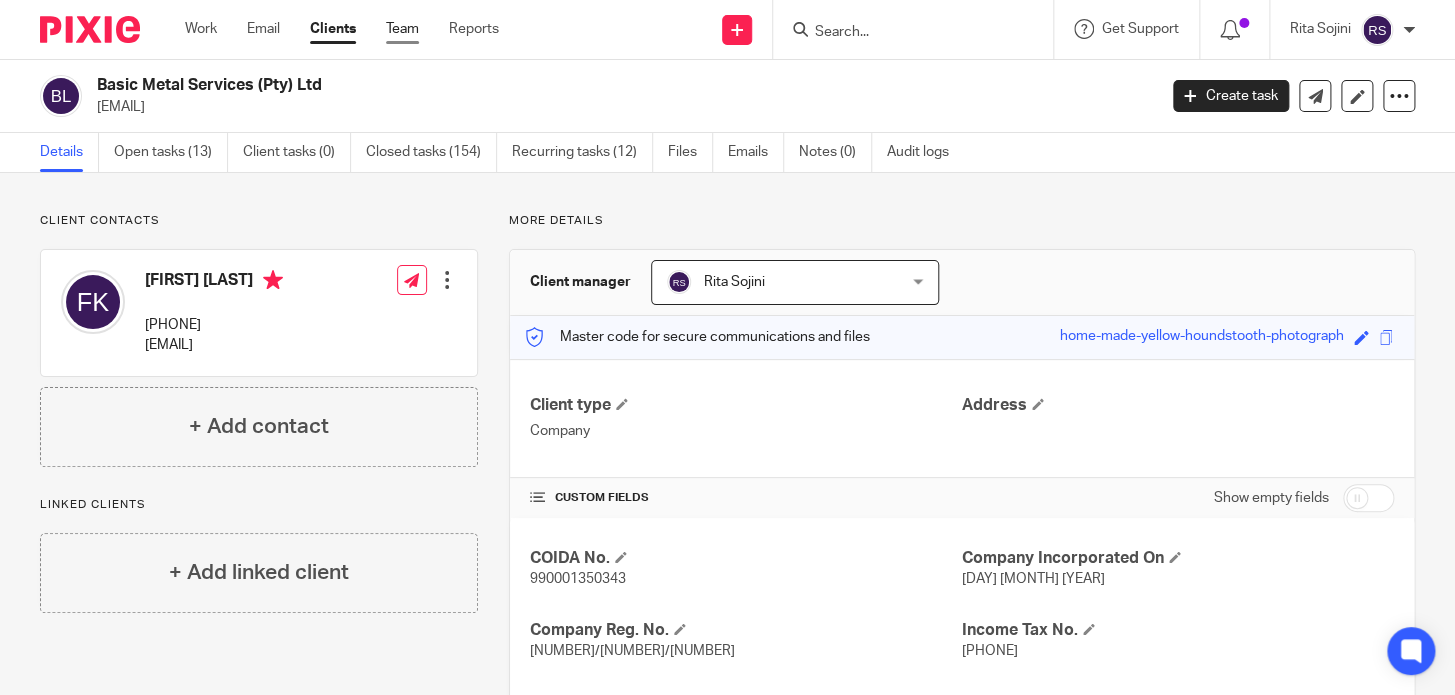 click on "Team" at bounding box center [402, 29] 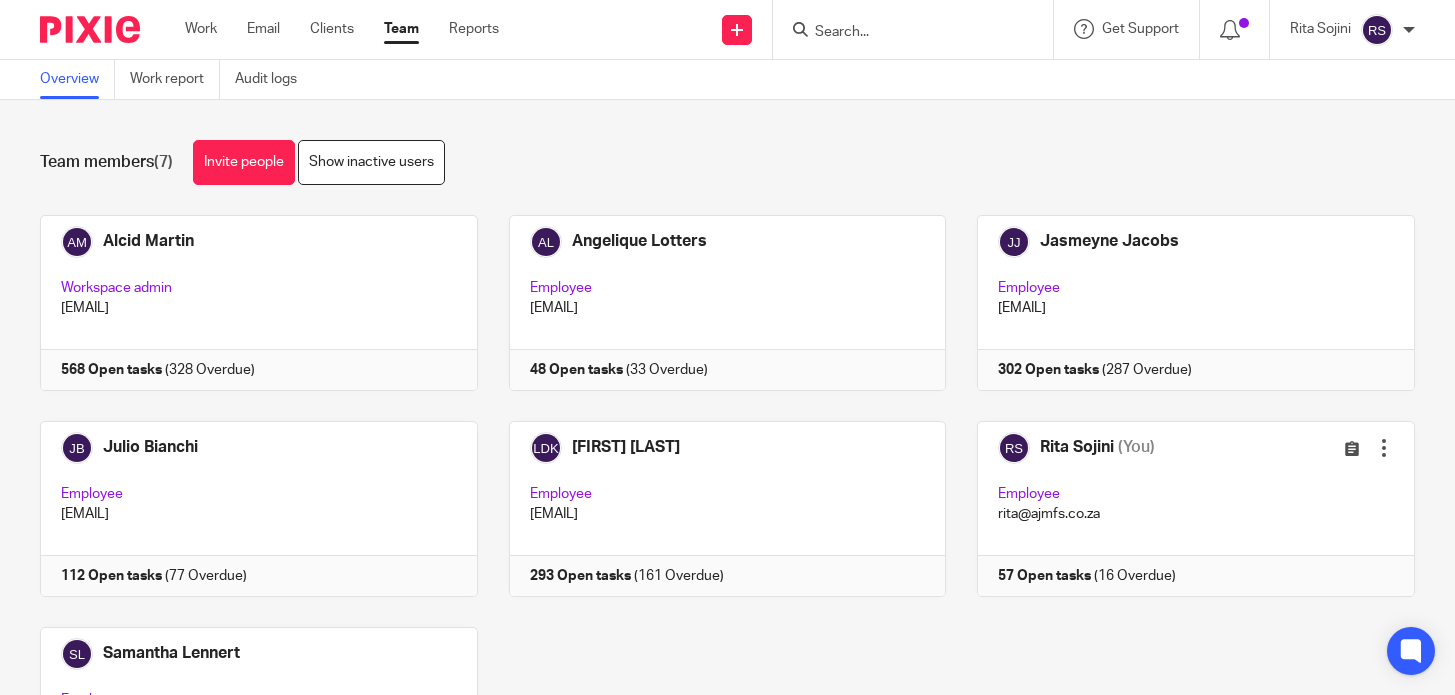 scroll, scrollTop: 0, scrollLeft: 0, axis: both 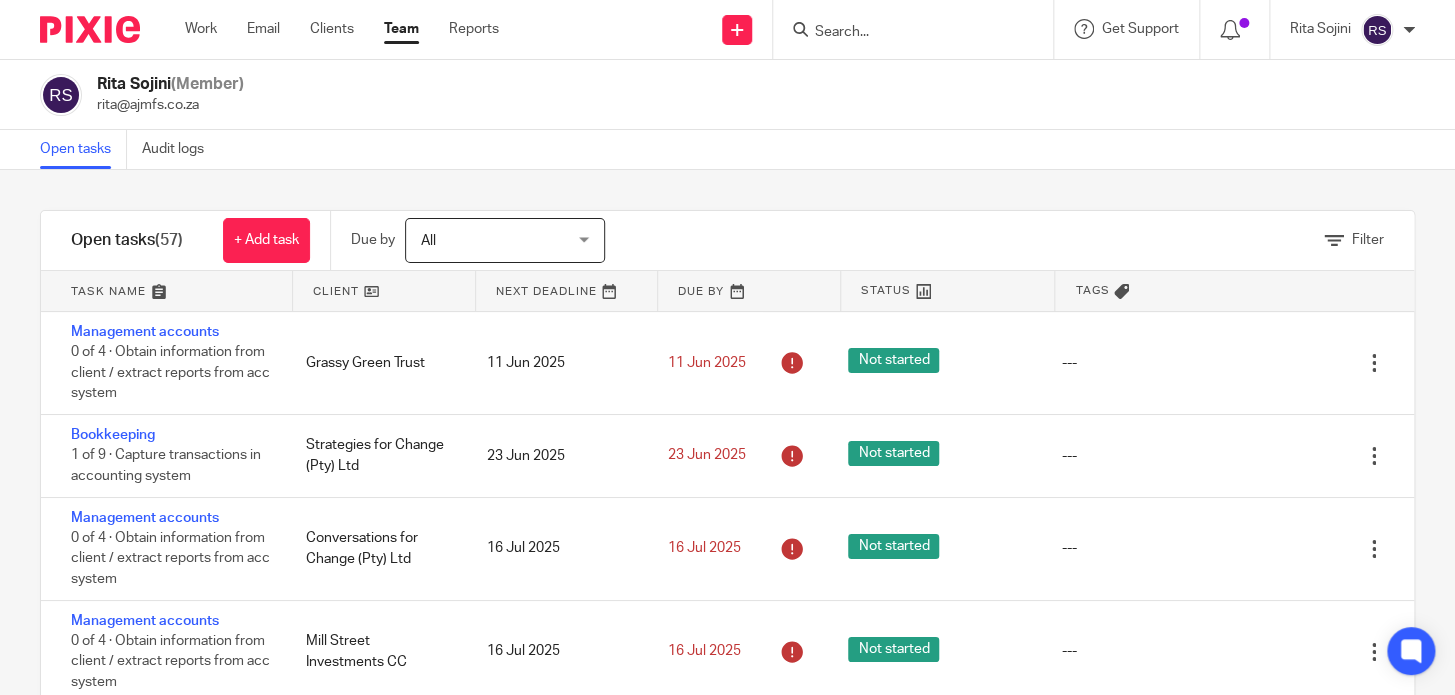 click at bounding box center (166, 291) 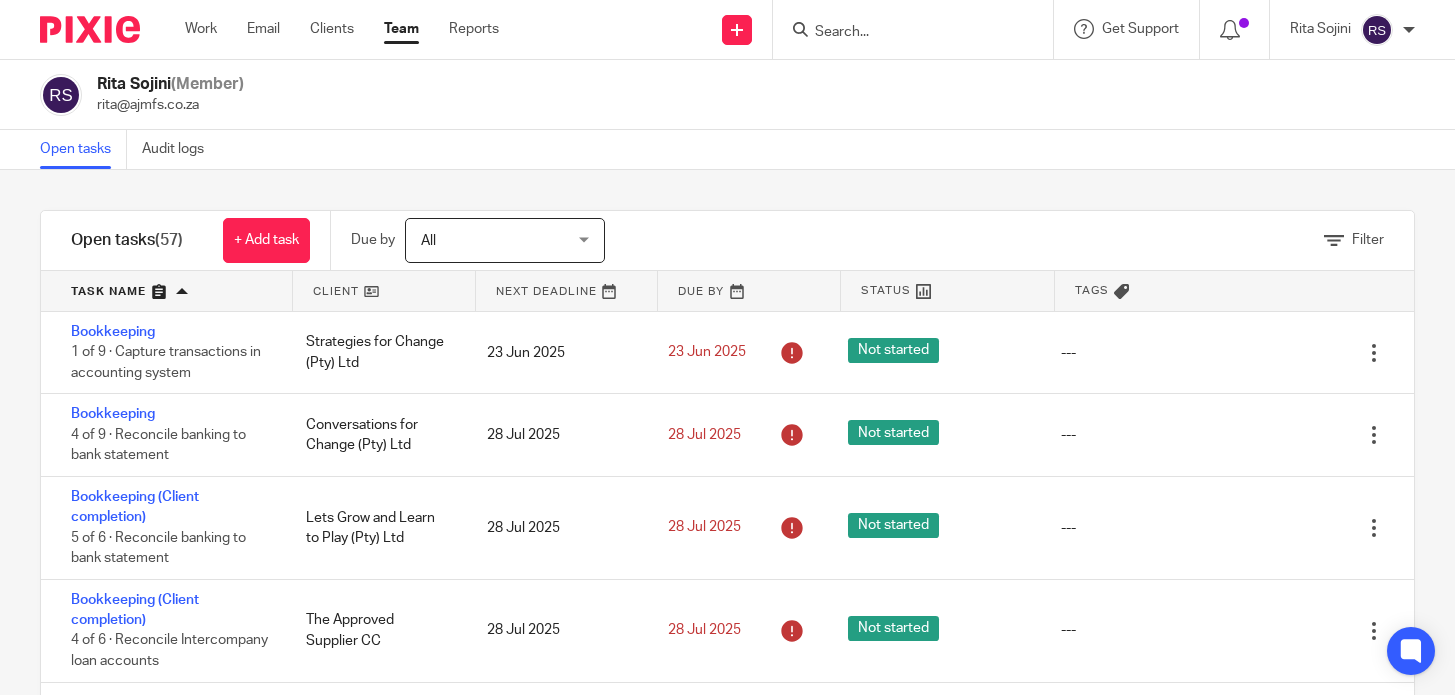 scroll, scrollTop: 0, scrollLeft: 0, axis: both 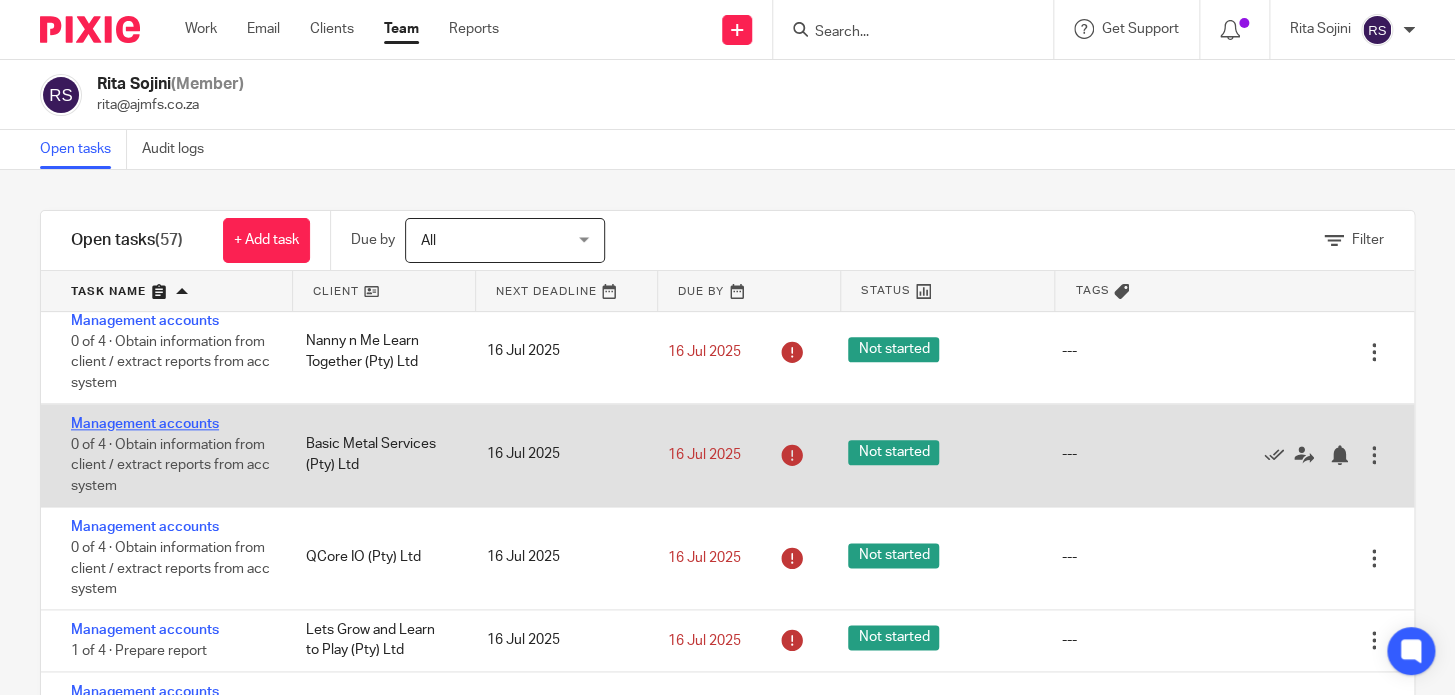 click on "Management accounts" at bounding box center [145, 424] 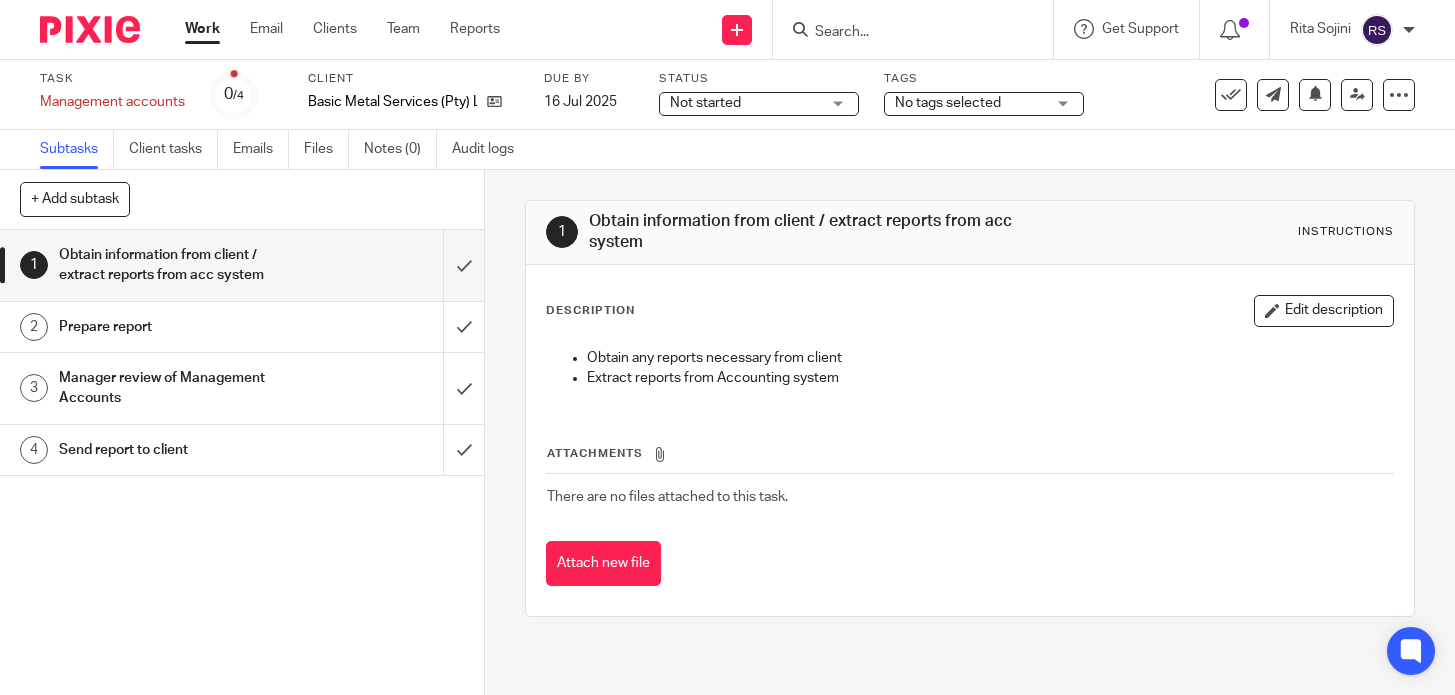 scroll, scrollTop: 0, scrollLeft: 0, axis: both 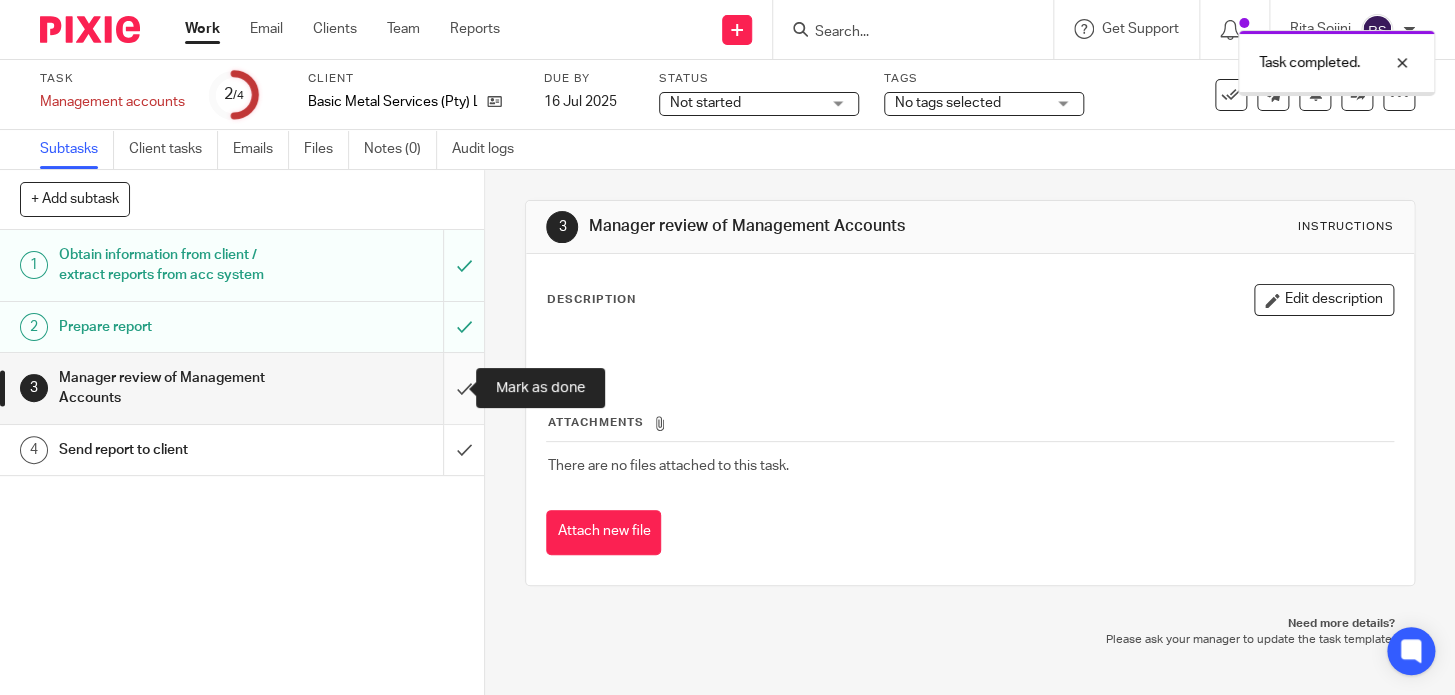 click at bounding box center (242, 388) 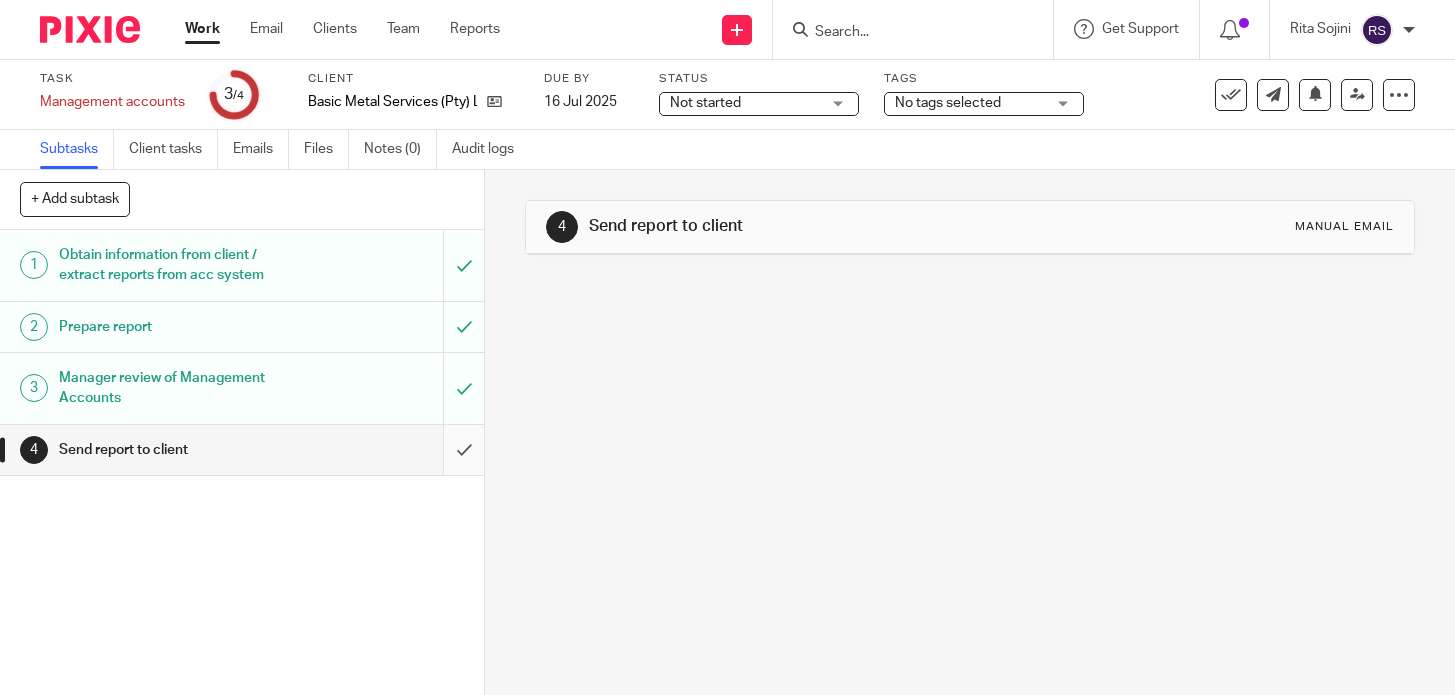 scroll, scrollTop: 0, scrollLeft: 0, axis: both 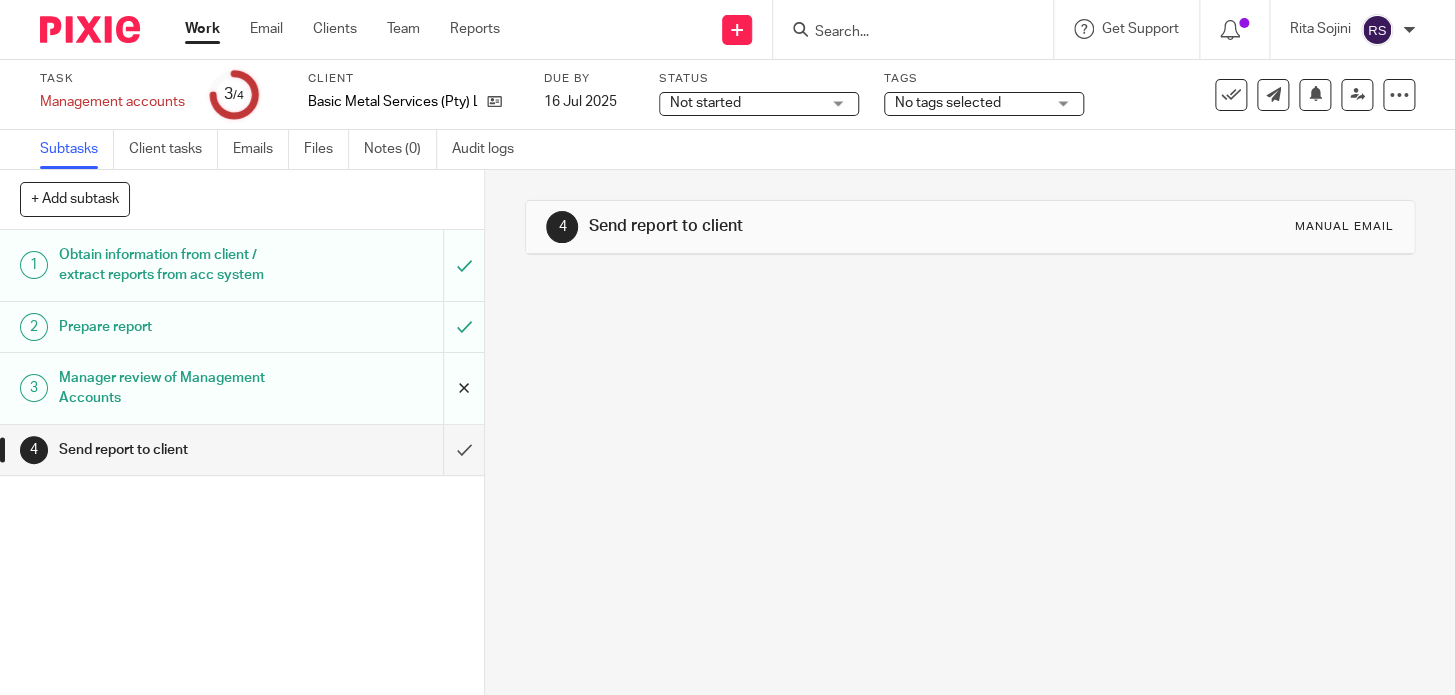 click at bounding box center (242, 388) 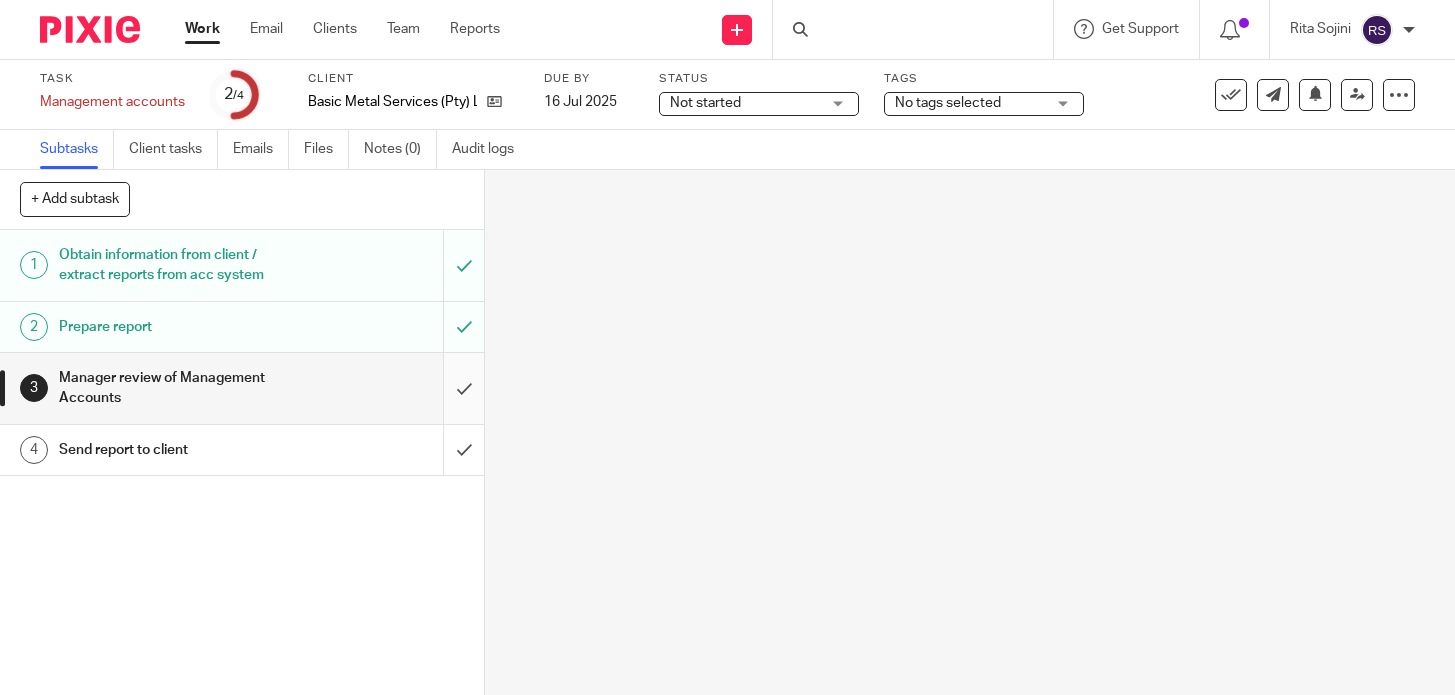scroll, scrollTop: 0, scrollLeft: 0, axis: both 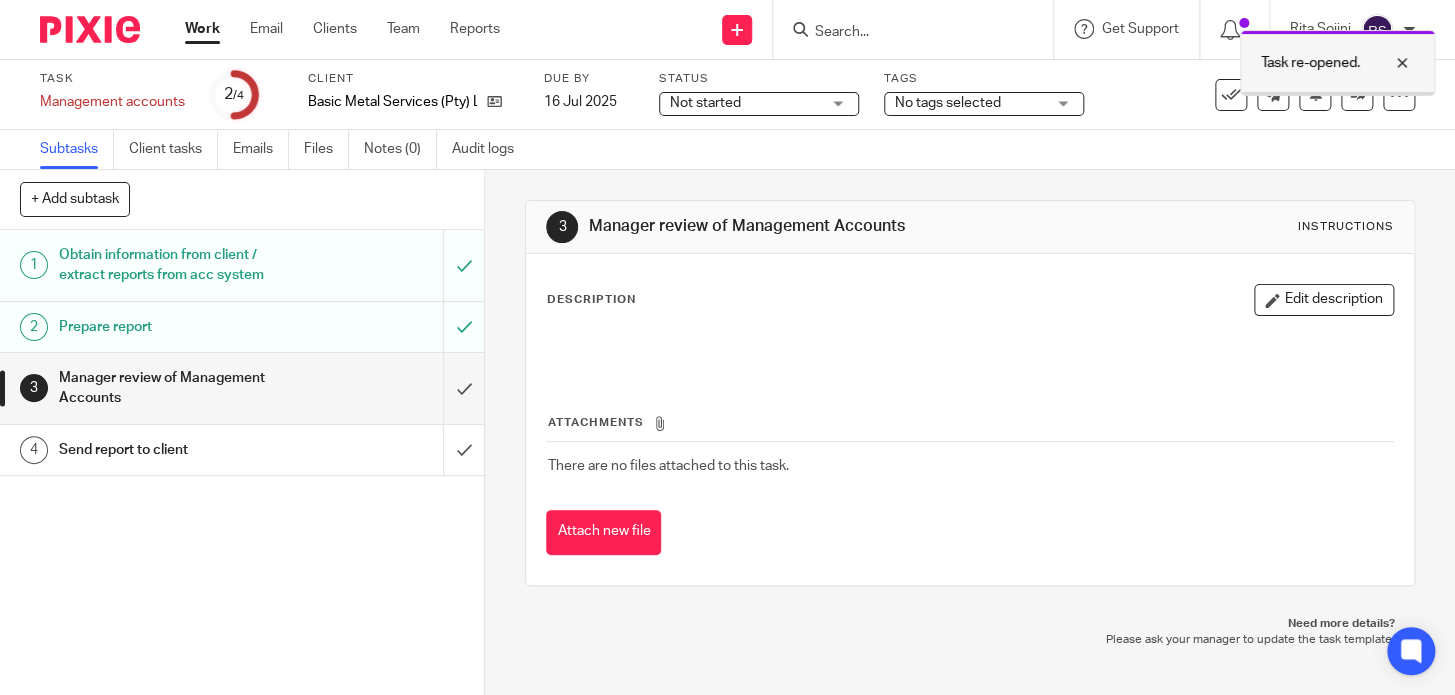 click at bounding box center [1387, 63] 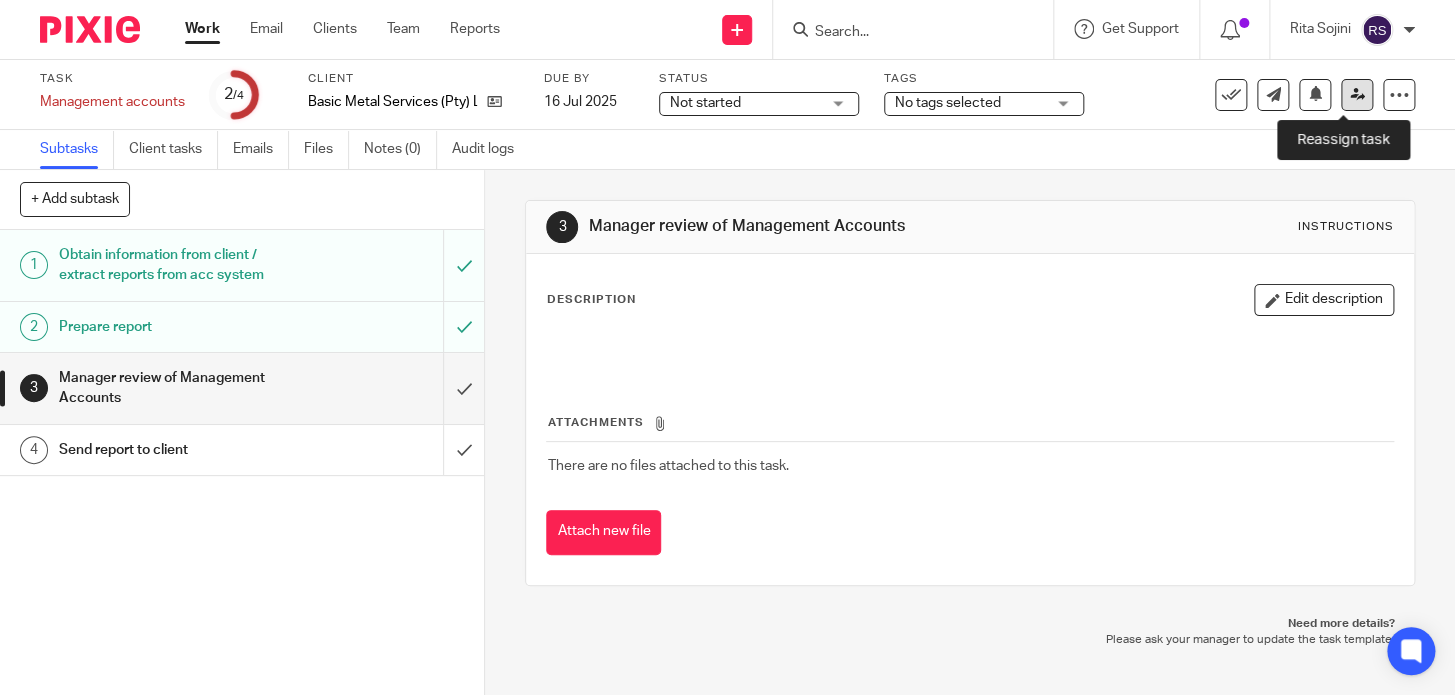 click at bounding box center [1357, 94] 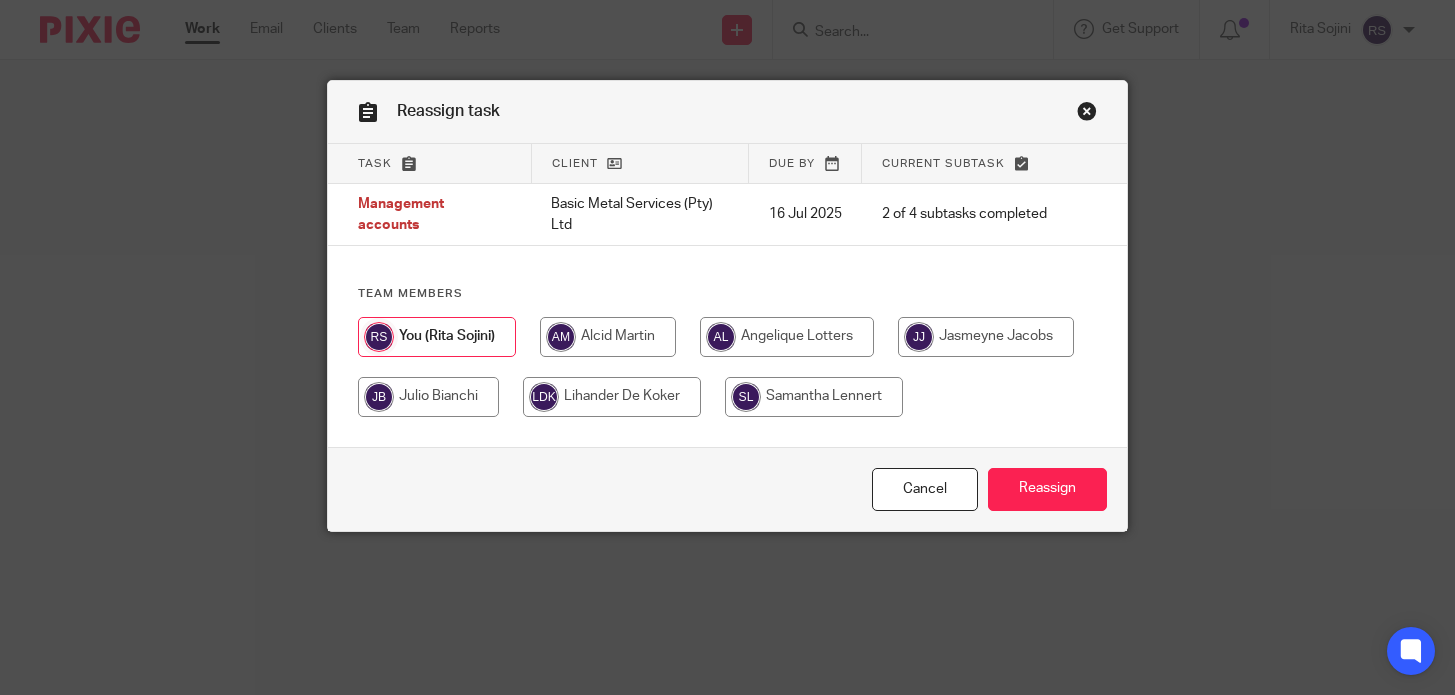 scroll, scrollTop: 0, scrollLeft: 0, axis: both 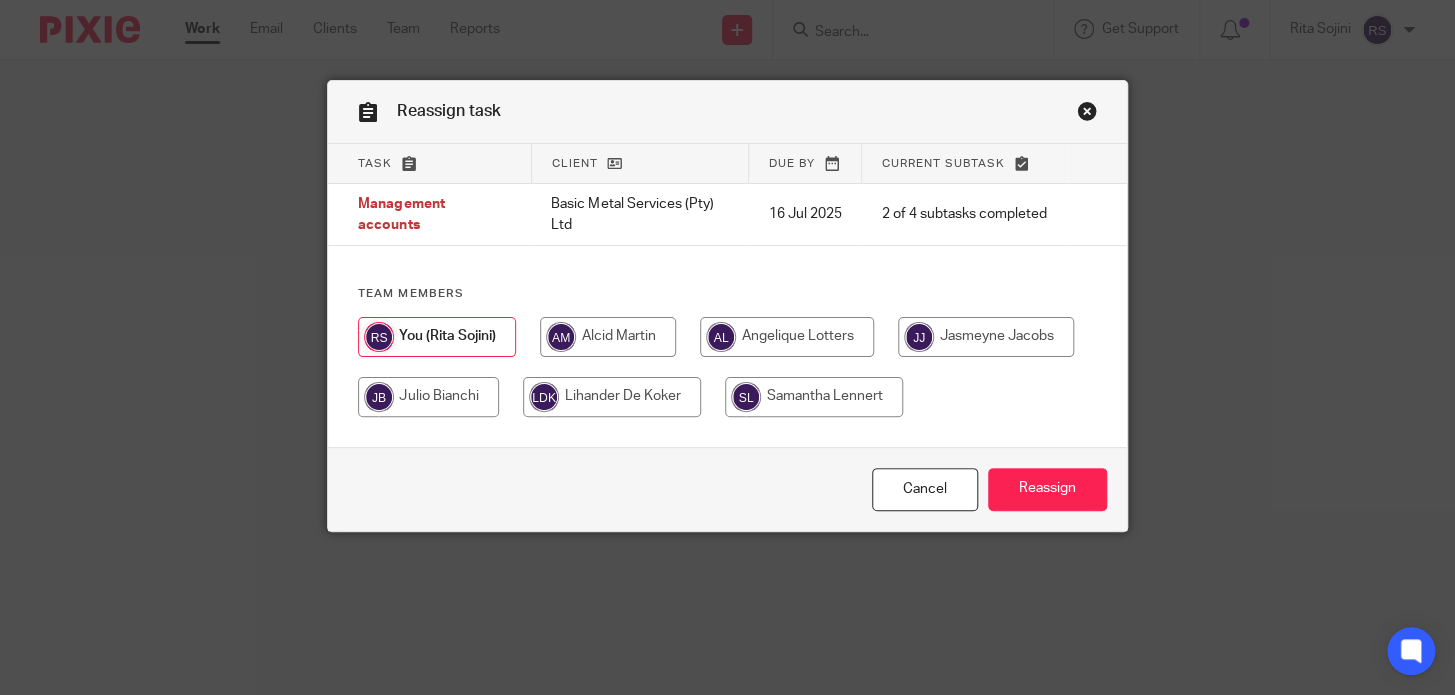 click at bounding box center (787, 337) 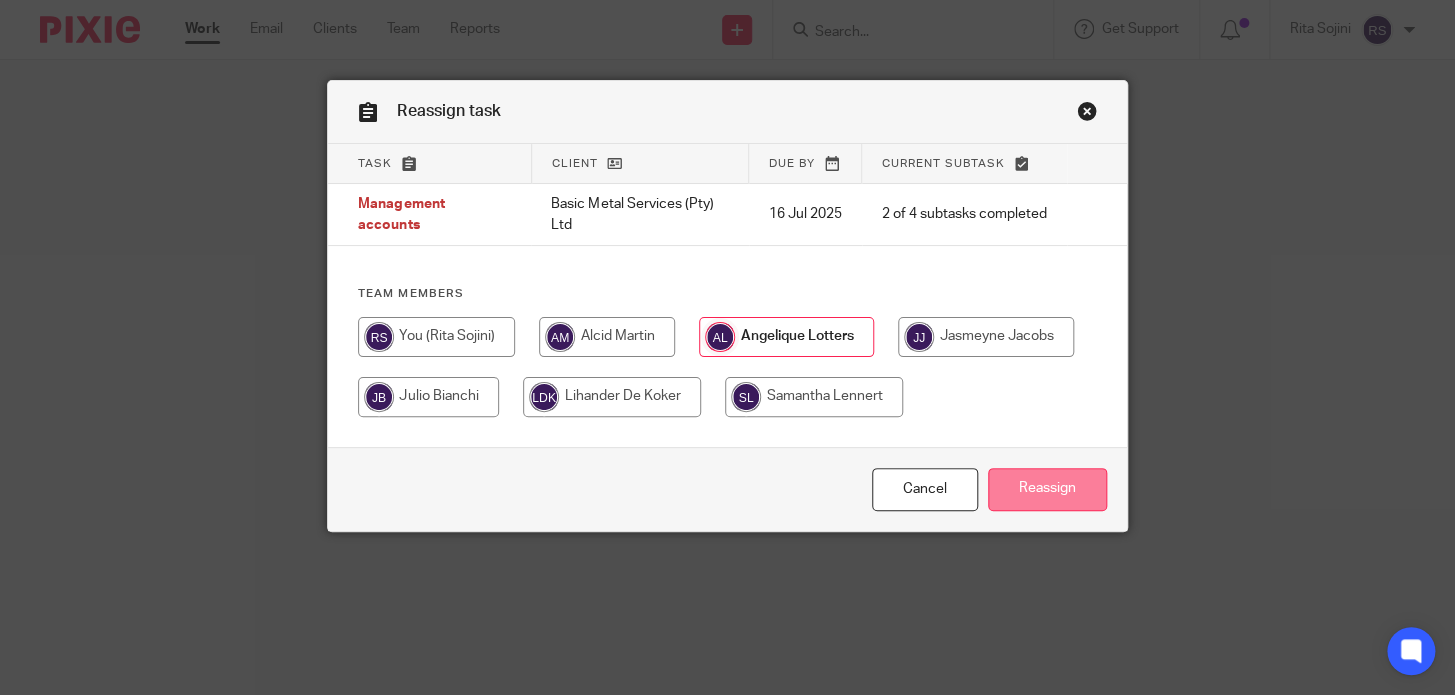 click on "Reassign" at bounding box center [1047, 489] 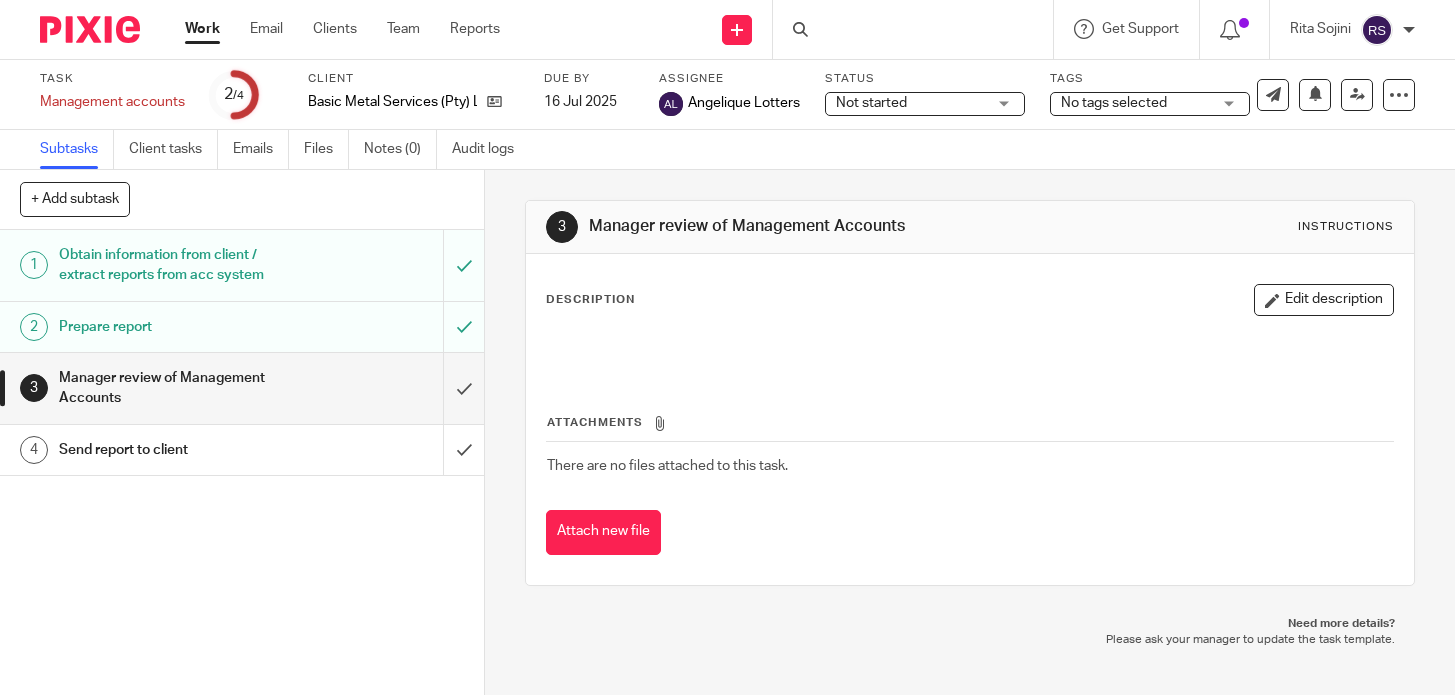 scroll, scrollTop: 0, scrollLeft: 0, axis: both 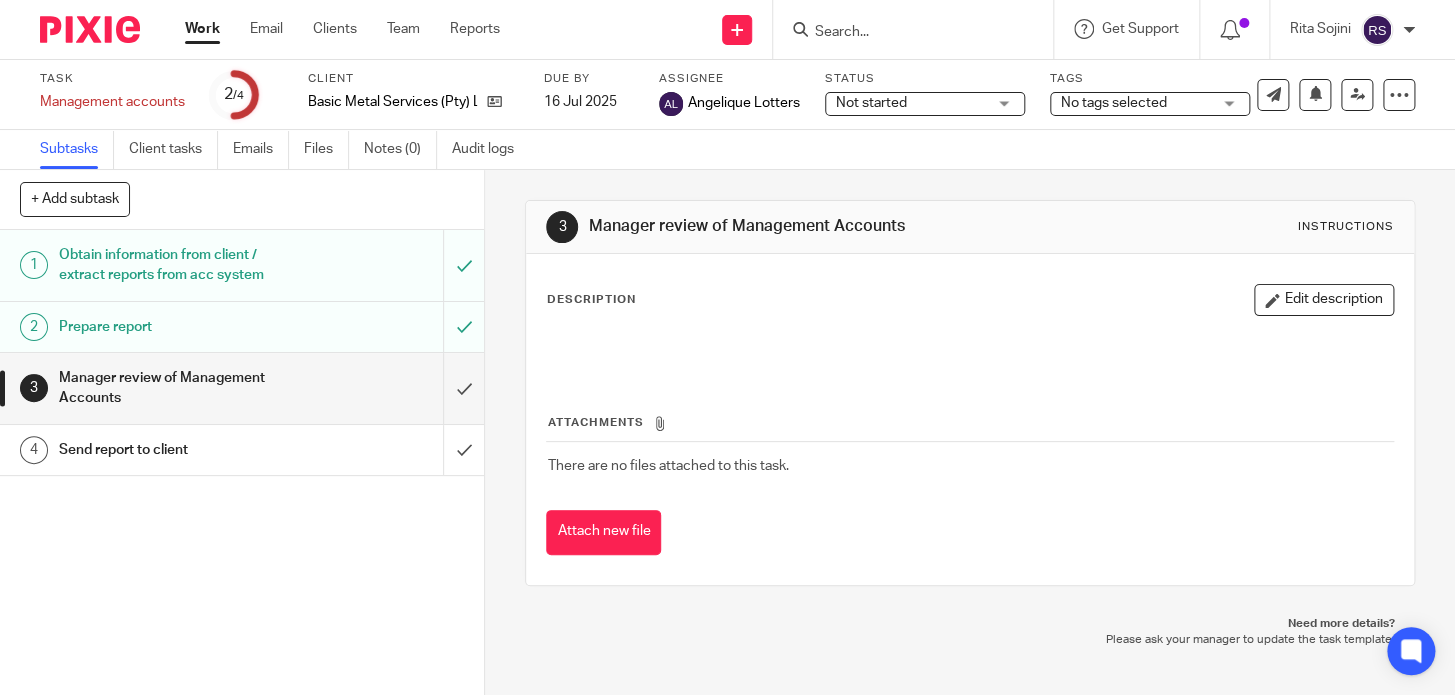 click on "Subtasks
Client tasks
Emails
Files
Notes (0)
Audit logs" at bounding box center (727, 150) 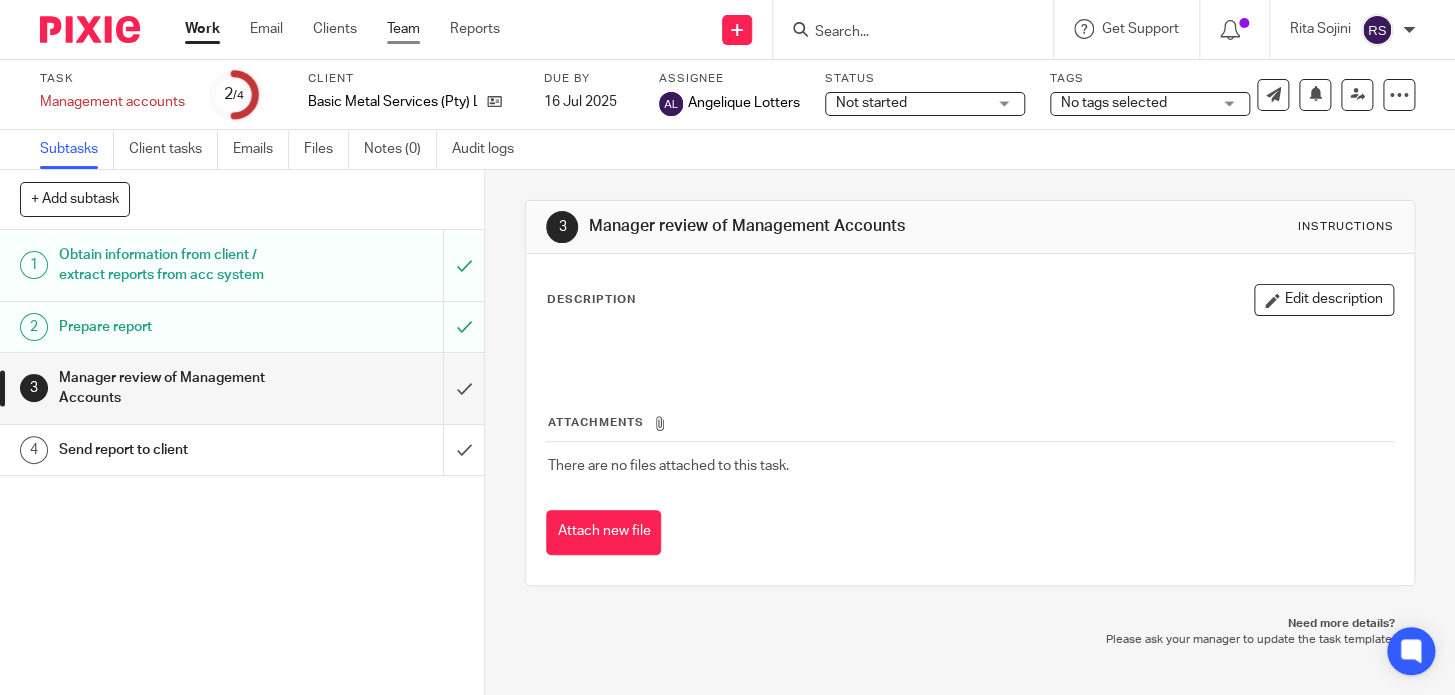 click on "Team" at bounding box center (403, 29) 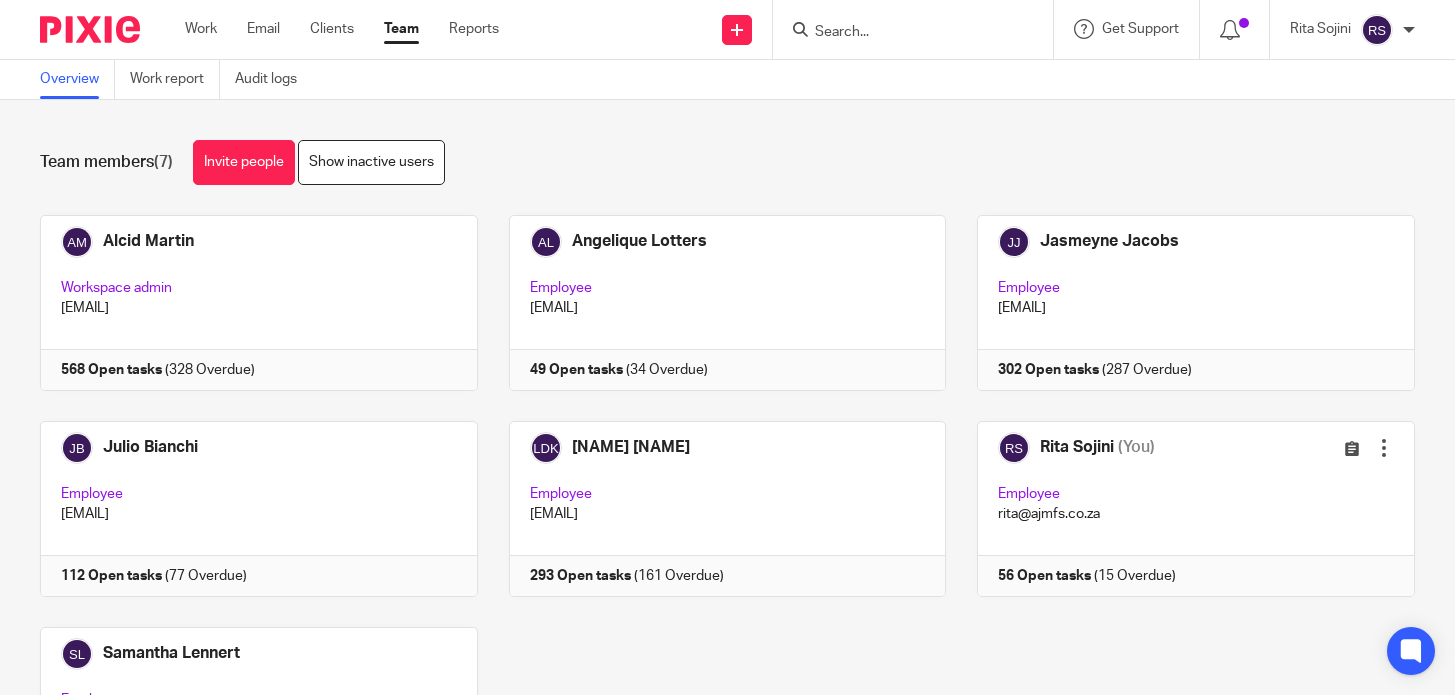 scroll, scrollTop: 0, scrollLeft: 0, axis: both 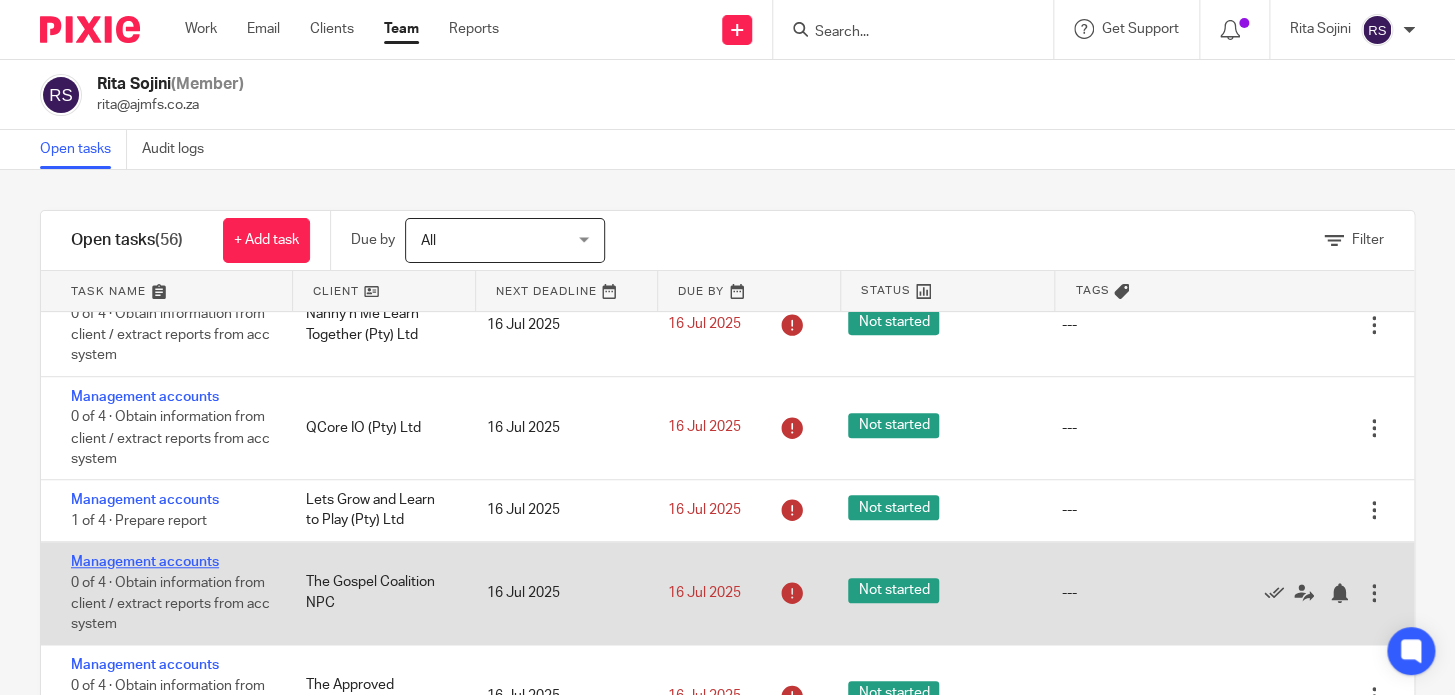 click on "Management accounts" at bounding box center [145, 562] 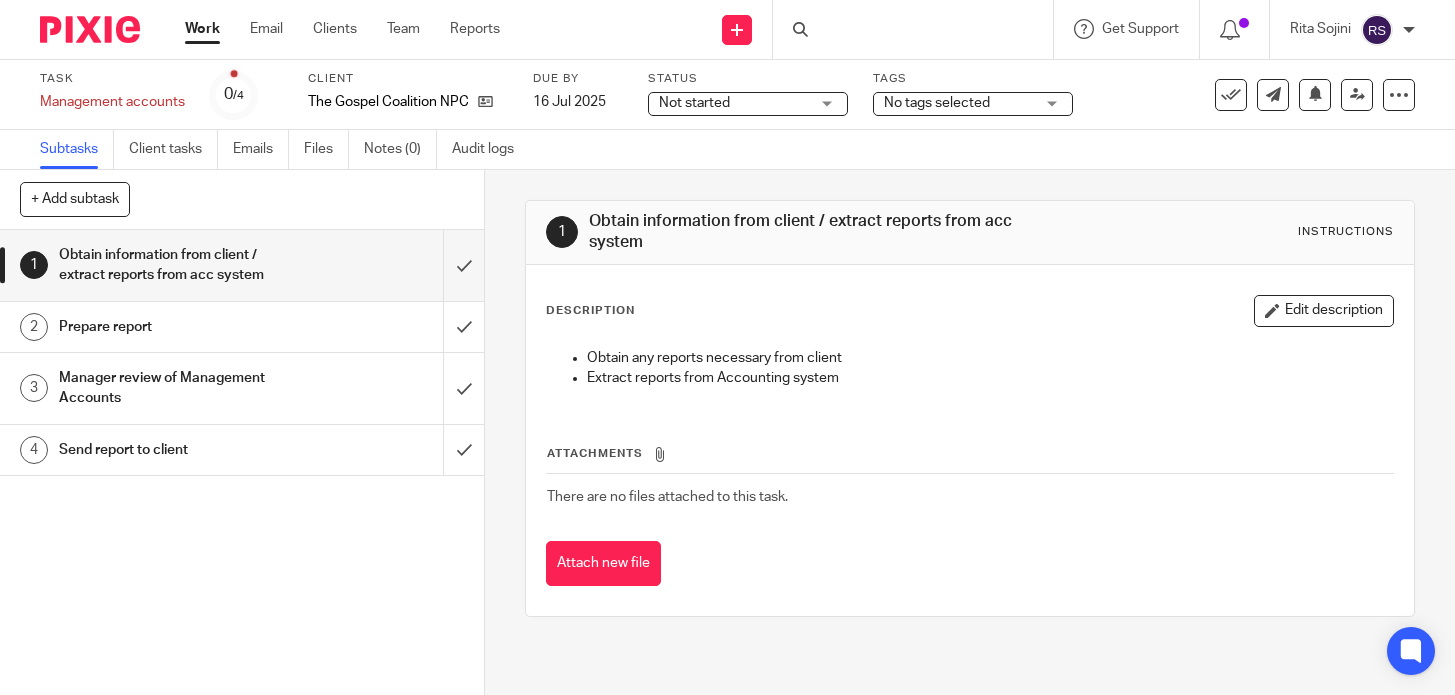 scroll, scrollTop: 0, scrollLeft: 0, axis: both 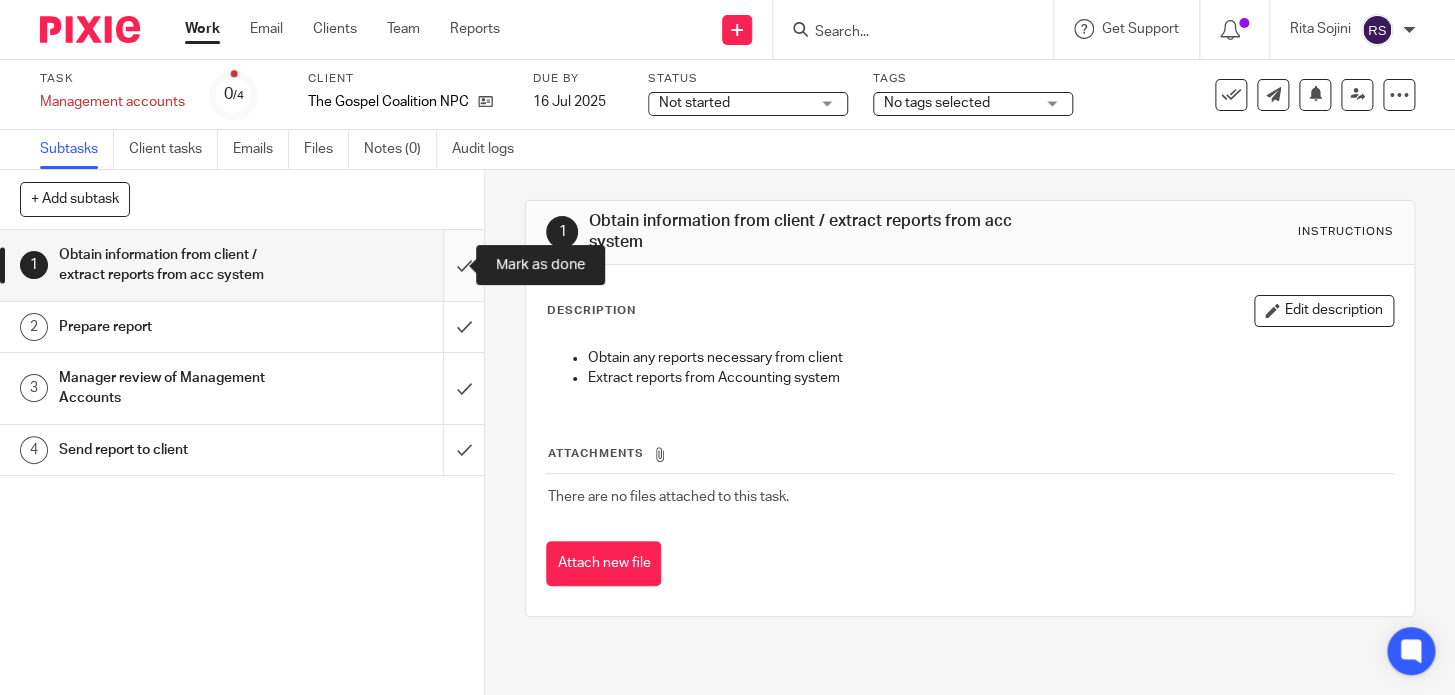 click at bounding box center (242, 265) 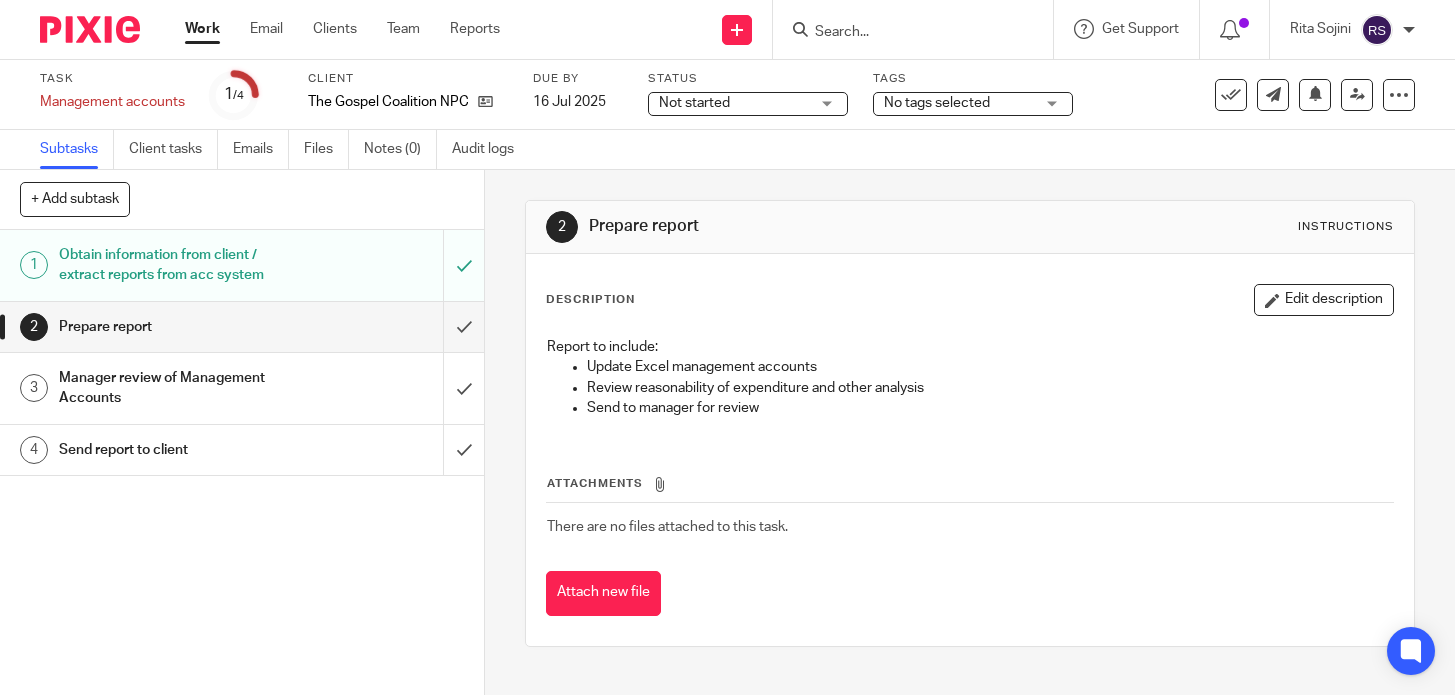 scroll, scrollTop: 0, scrollLeft: 0, axis: both 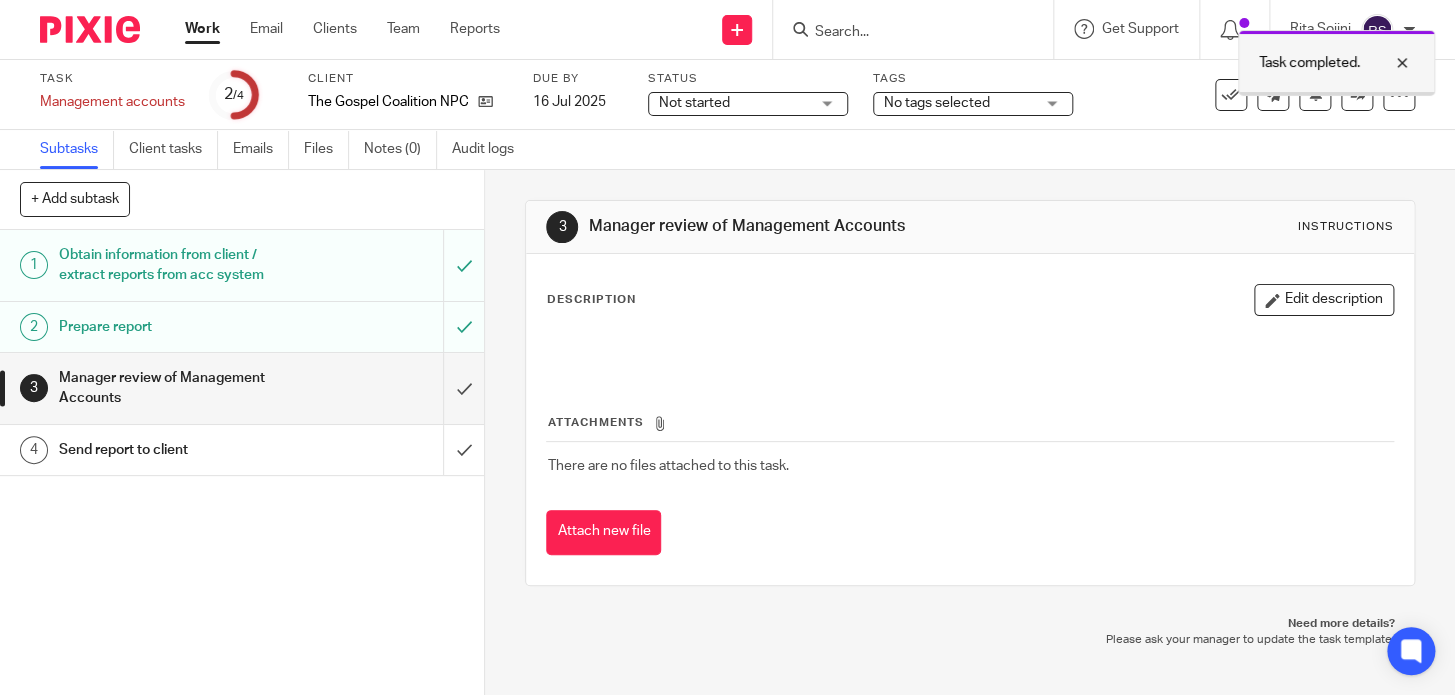 click at bounding box center [1387, 63] 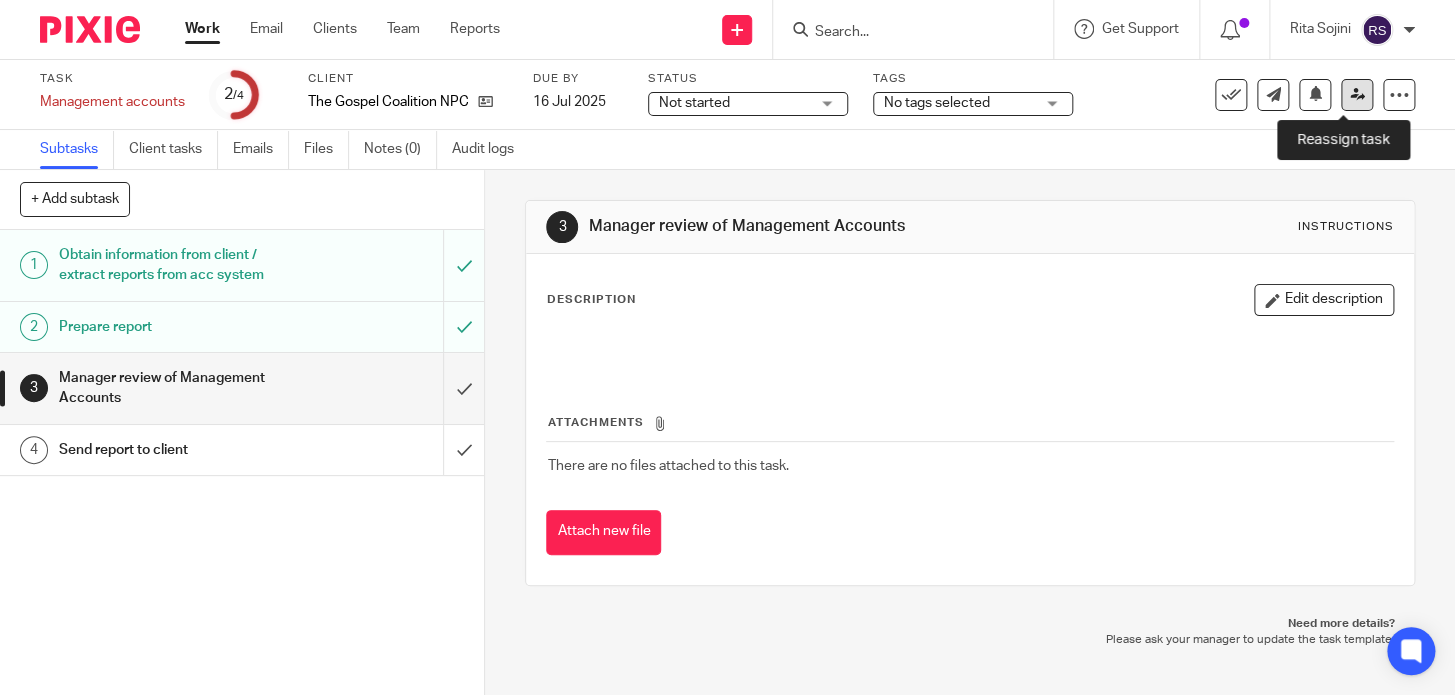 click at bounding box center (1357, 95) 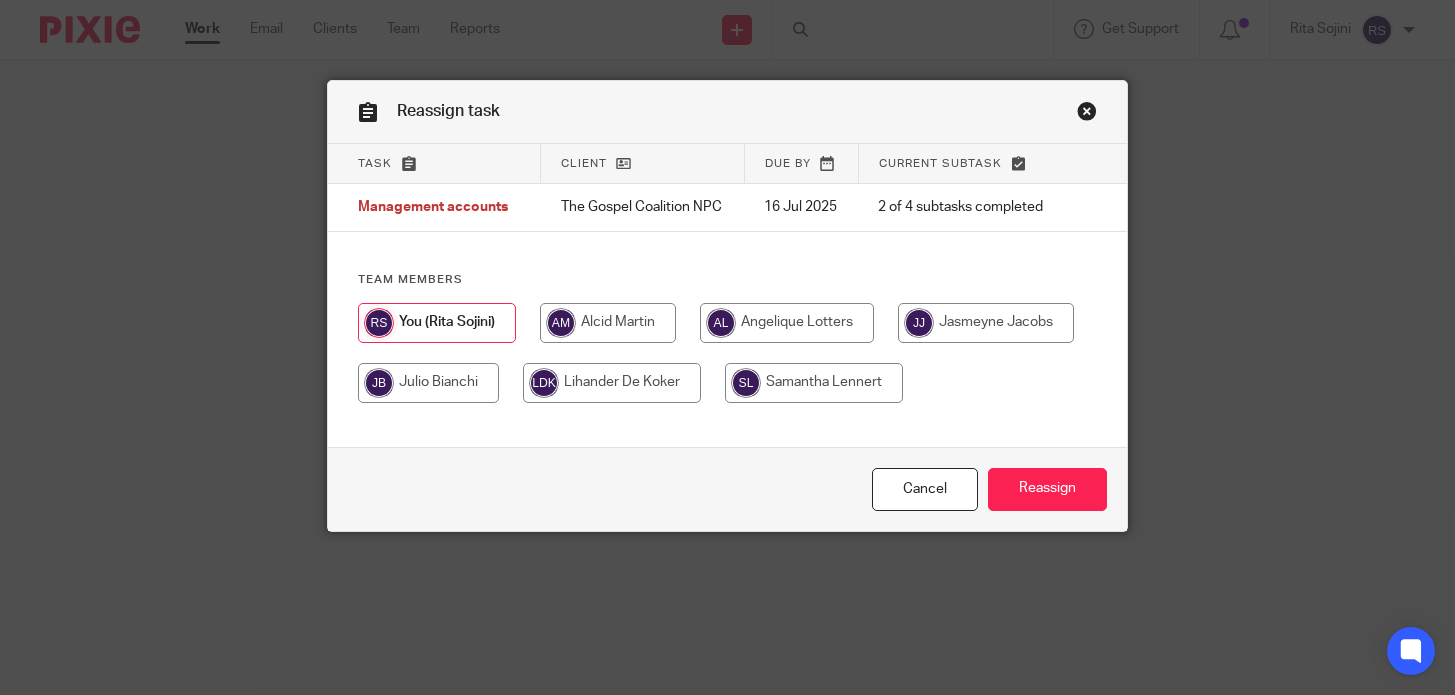 scroll, scrollTop: 0, scrollLeft: 0, axis: both 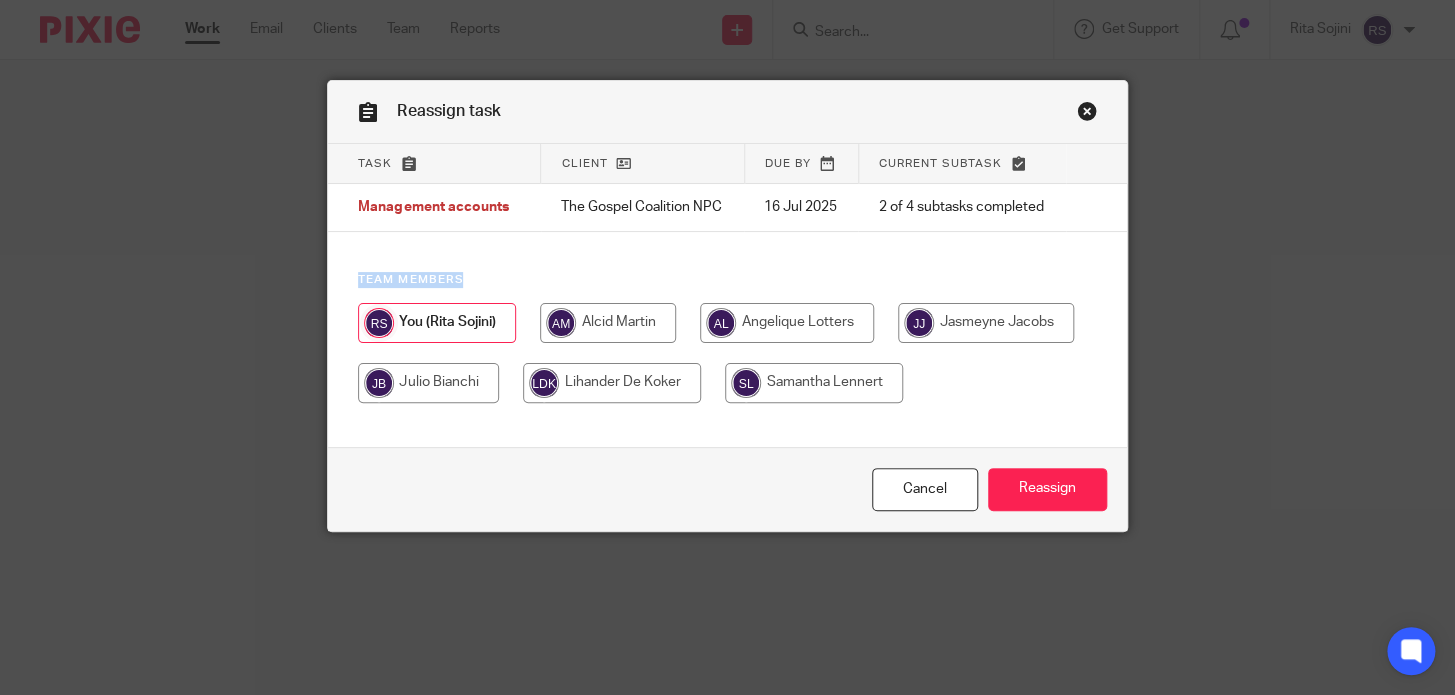 drag, startPoint x: 720, startPoint y: 109, endPoint x: 720, endPoint y: 244, distance: 135 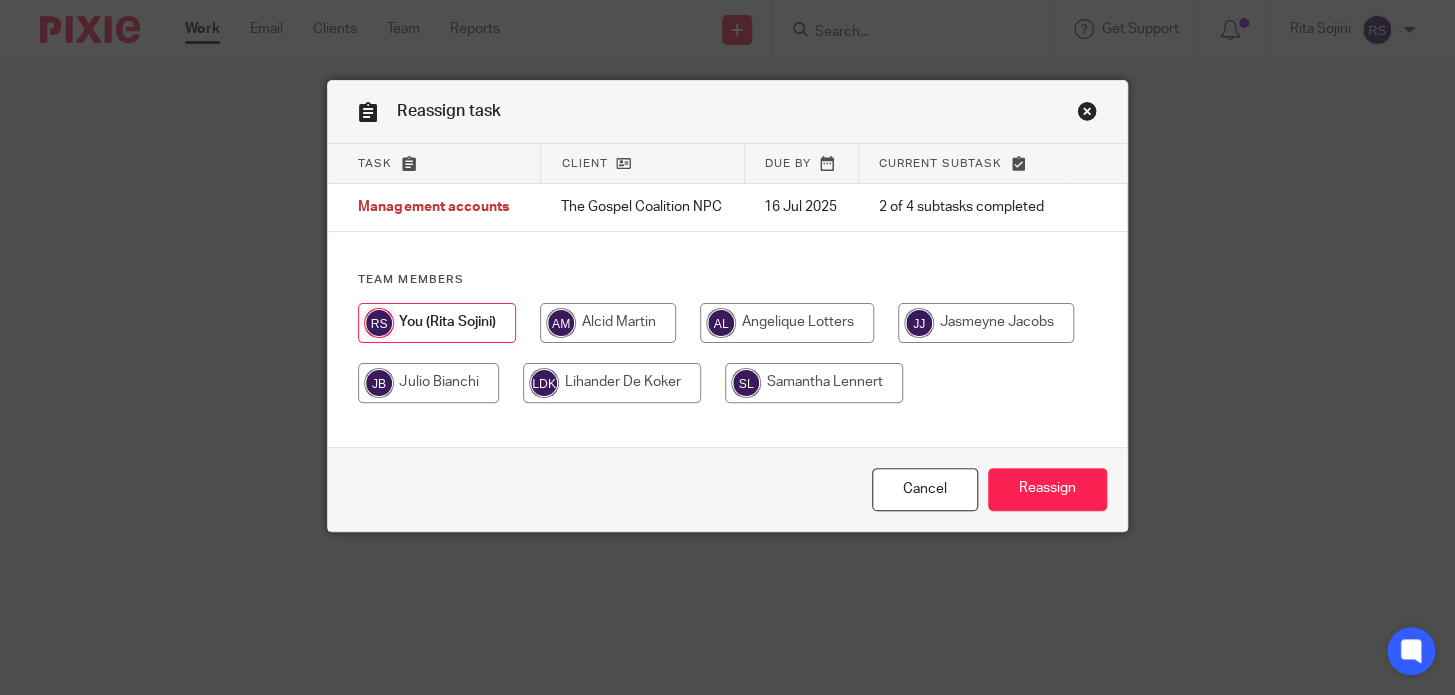 click at bounding box center [787, 323] 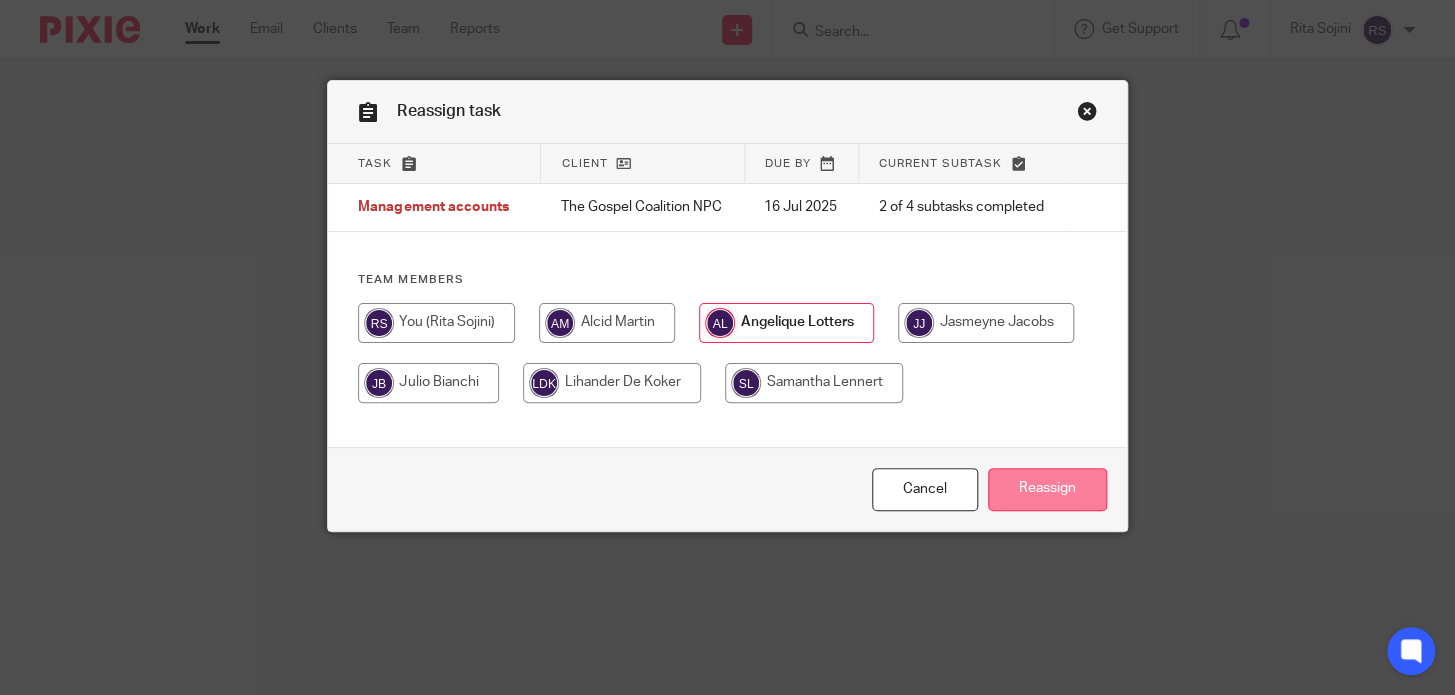 click on "Reassign" at bounding box center [1047, 489] 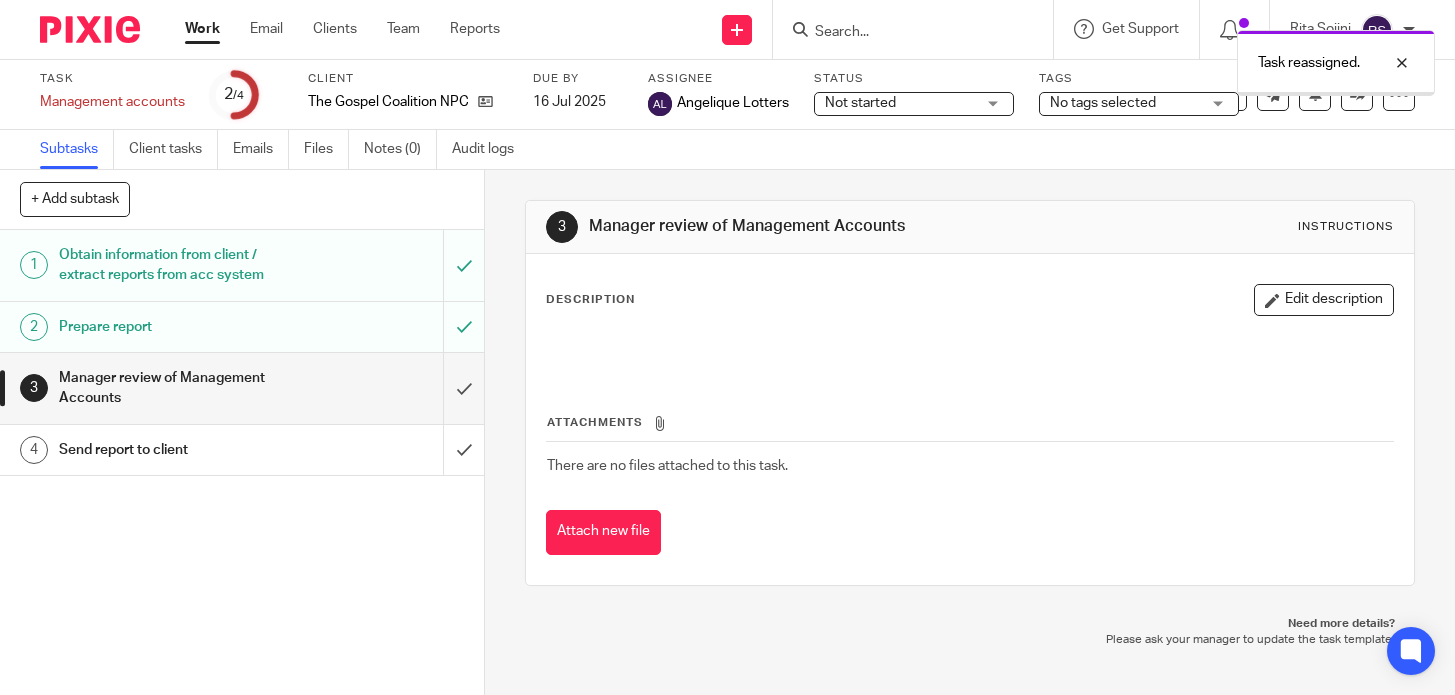 scroll, scrollTop: 0, scrollLeft: 0, axis: both 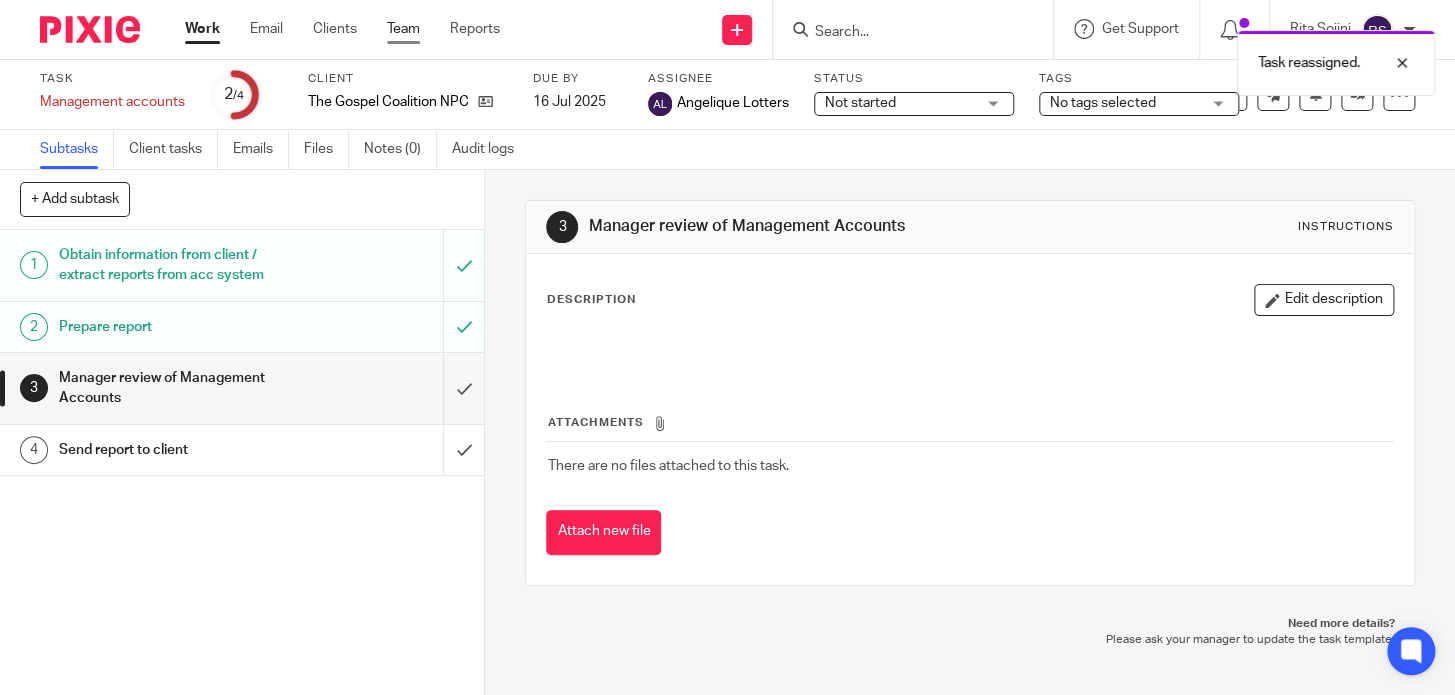 click on "Team" at bounding box center (403, 29) 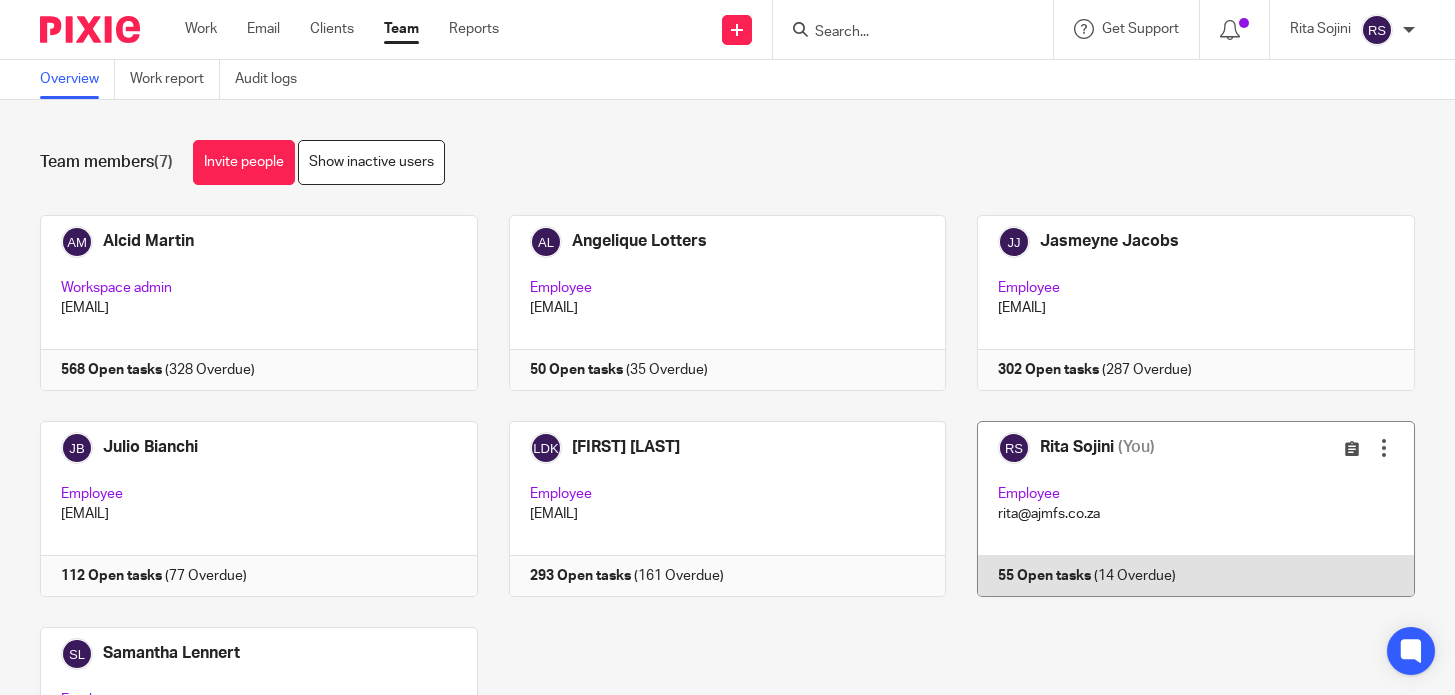 scroll, scrollTop: 0, scrollLeft: 0, axis: both 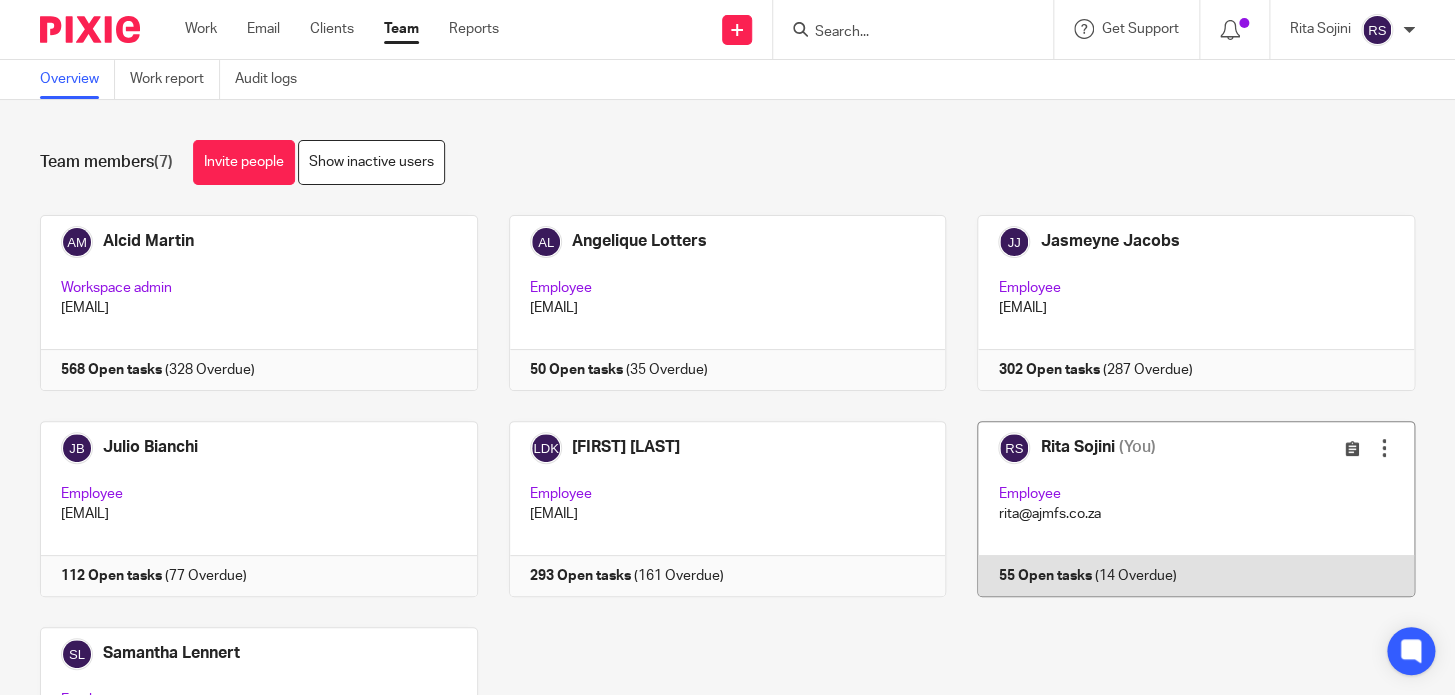 click at bounding box center [1180, 509] 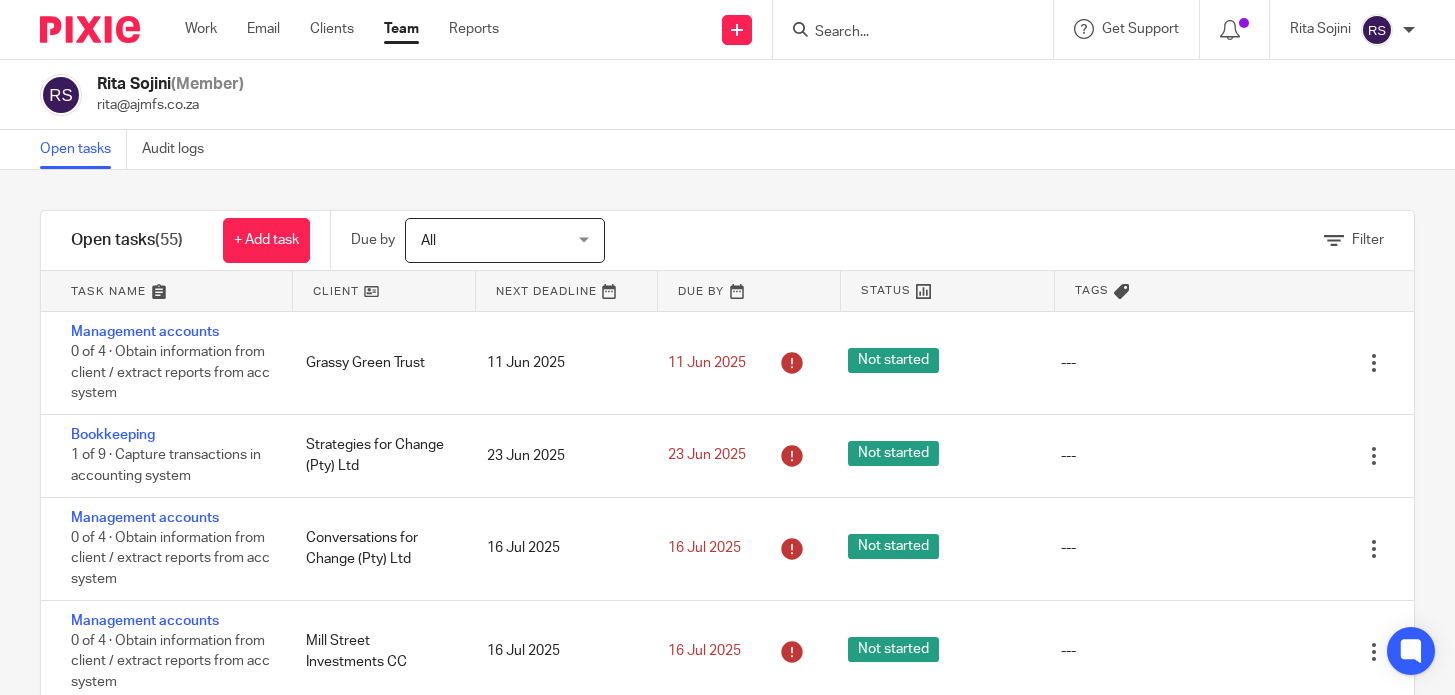 scroll, scrollTop: 0, scrollLeft: 0, axis: both 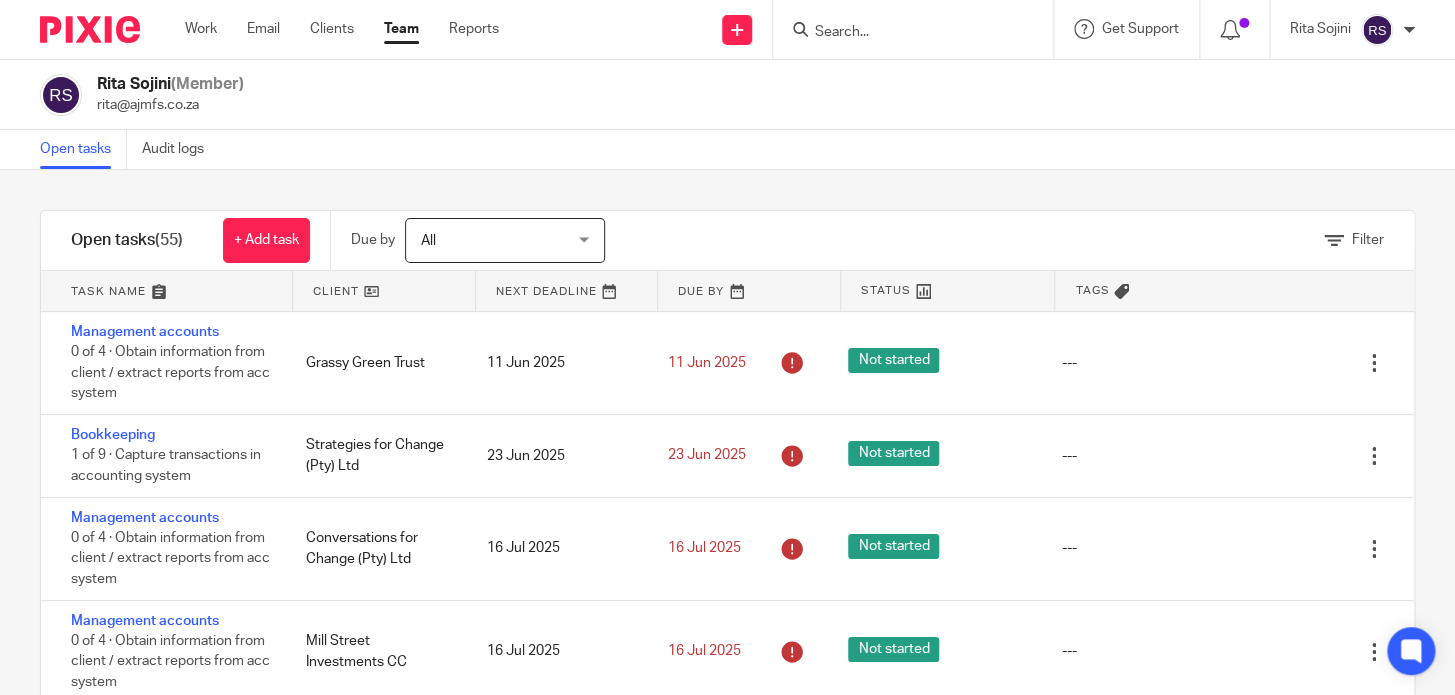 click on "Open tasks
Audit logs" at bounding box center [727, 150] 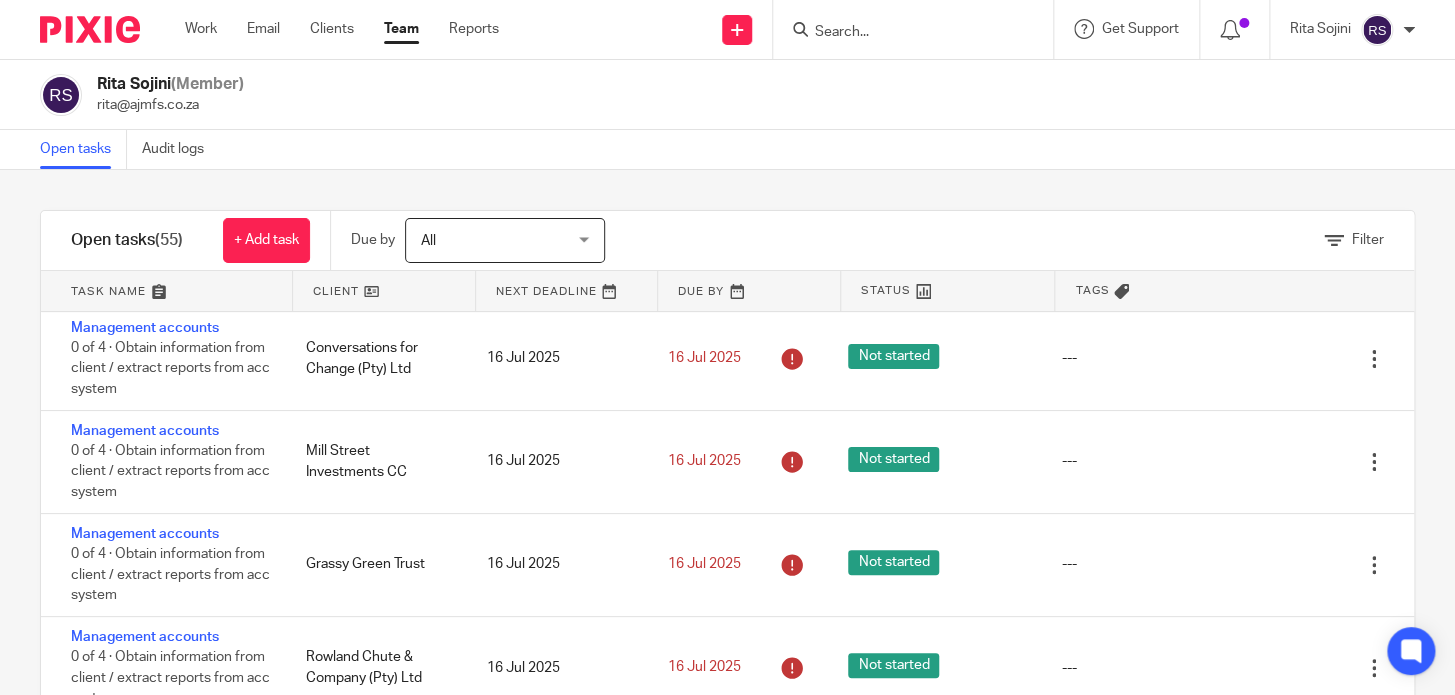 scroll, scrollTop: 0, scrollLeft: 0, axis: both 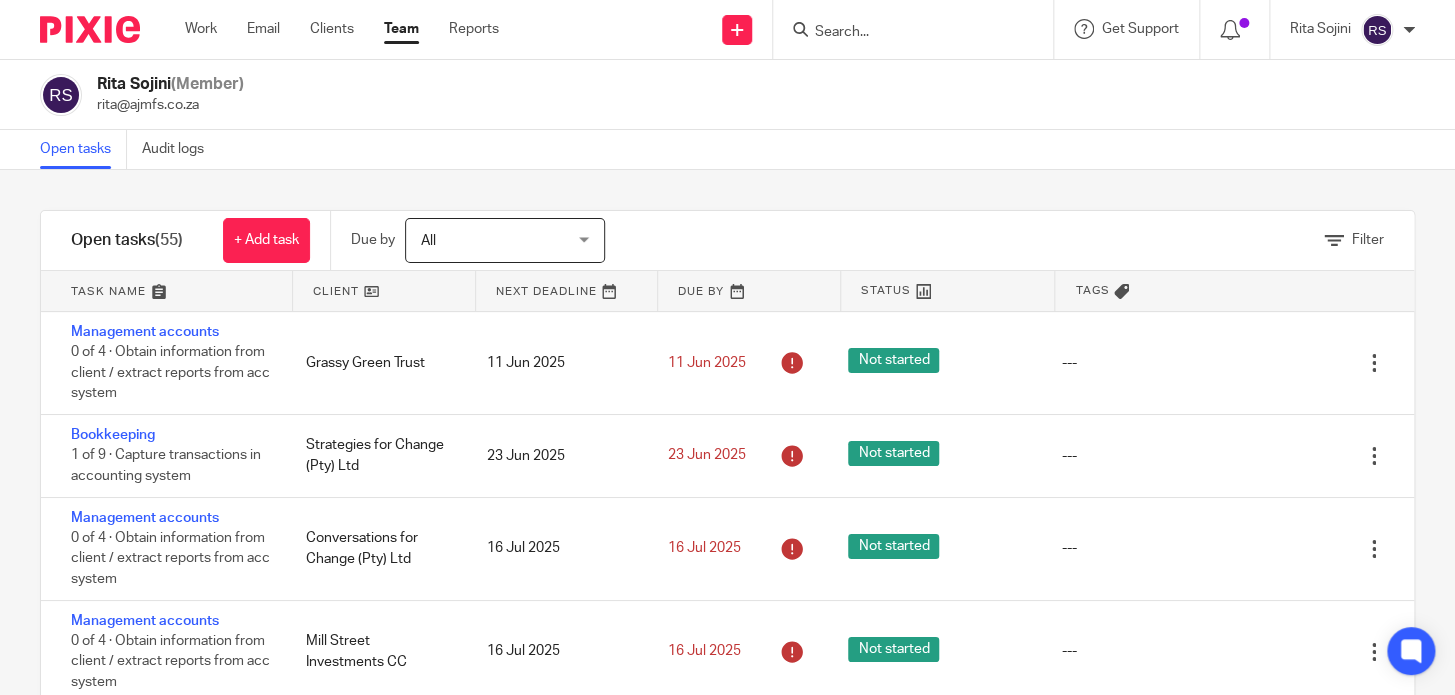 click on "Open tasks
Audit logs" at bounding box center [727, 150] 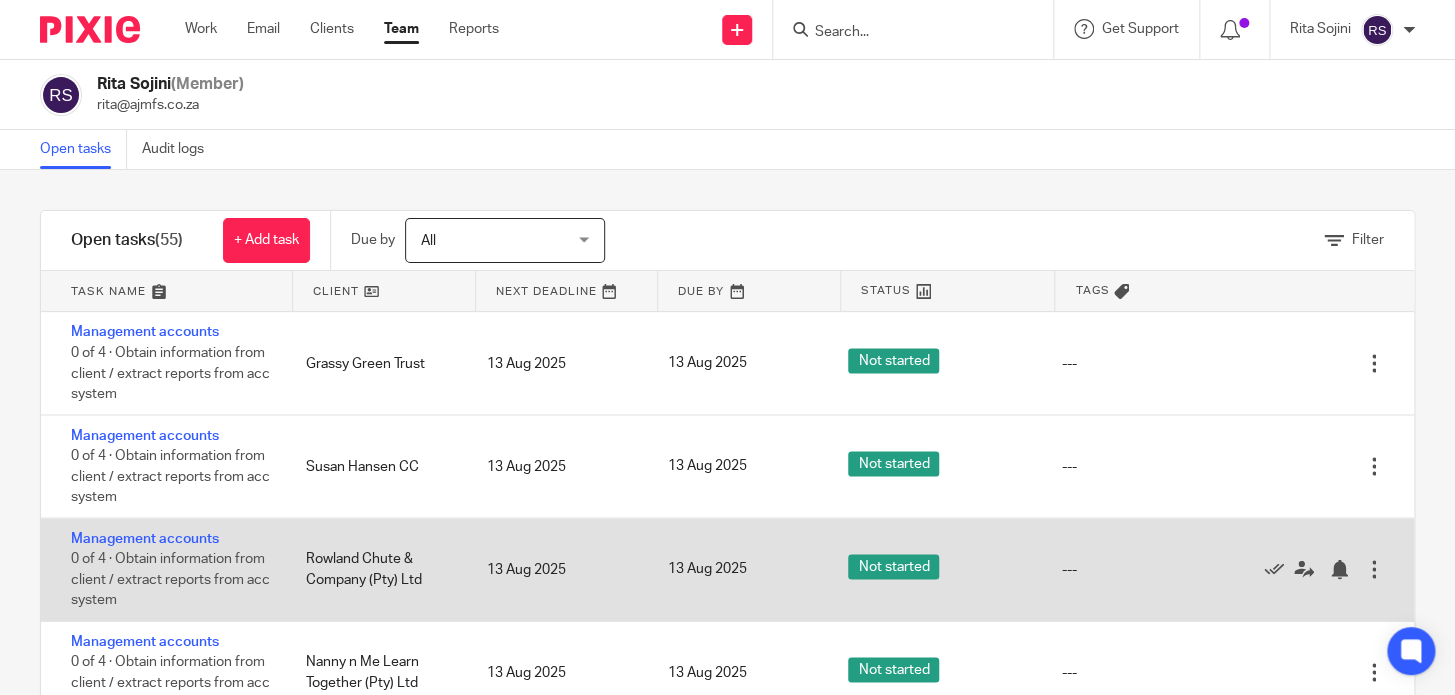 scroll, scrollTop: 1636, scrollLeft: 0, axis: vertical 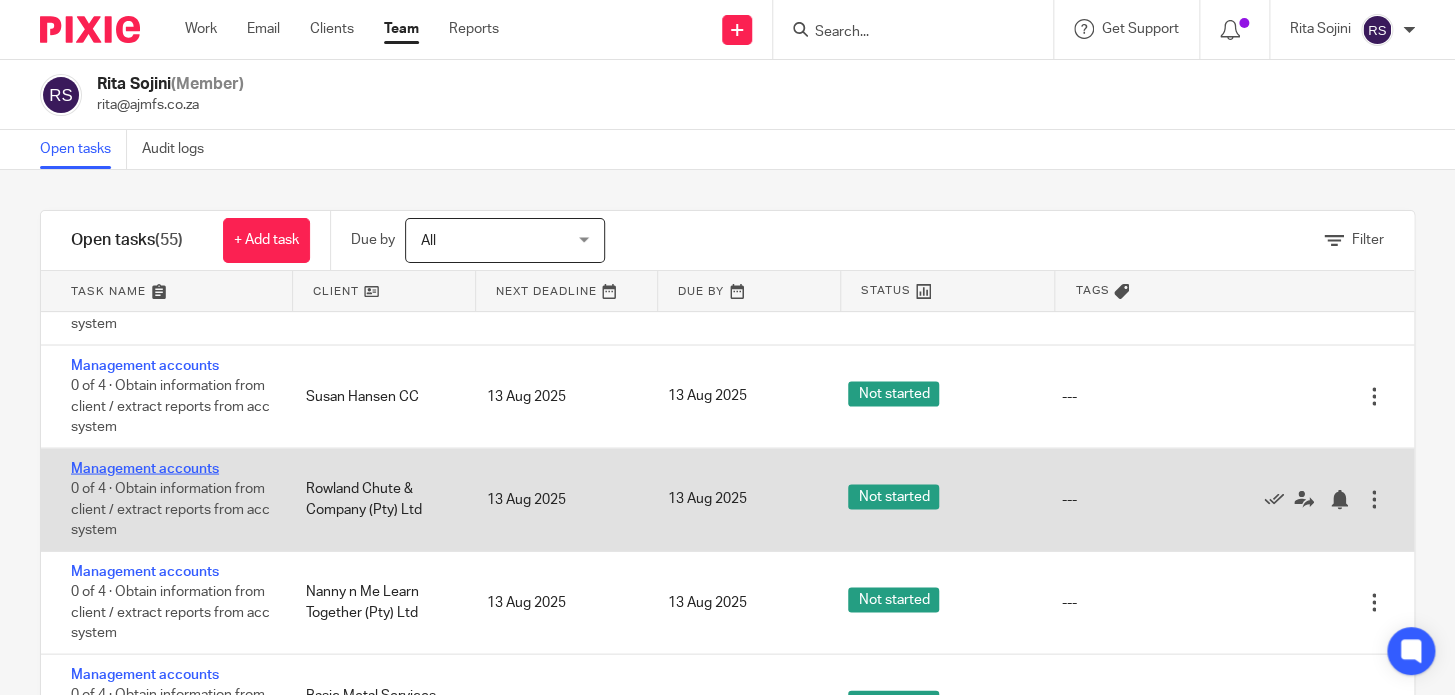click on "Management accounts" at bounding box center (145, 468) 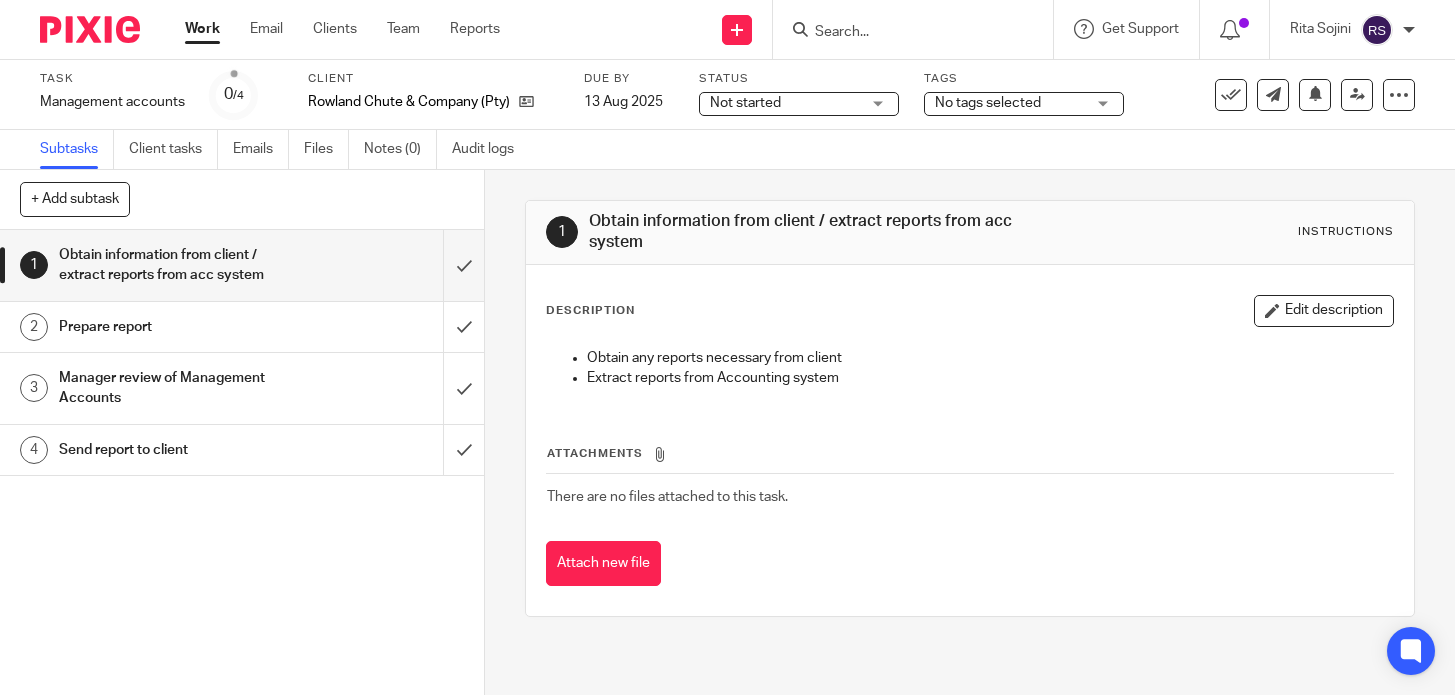 scroll, scrollTop: 0, scrollLeft: 0, axis: both 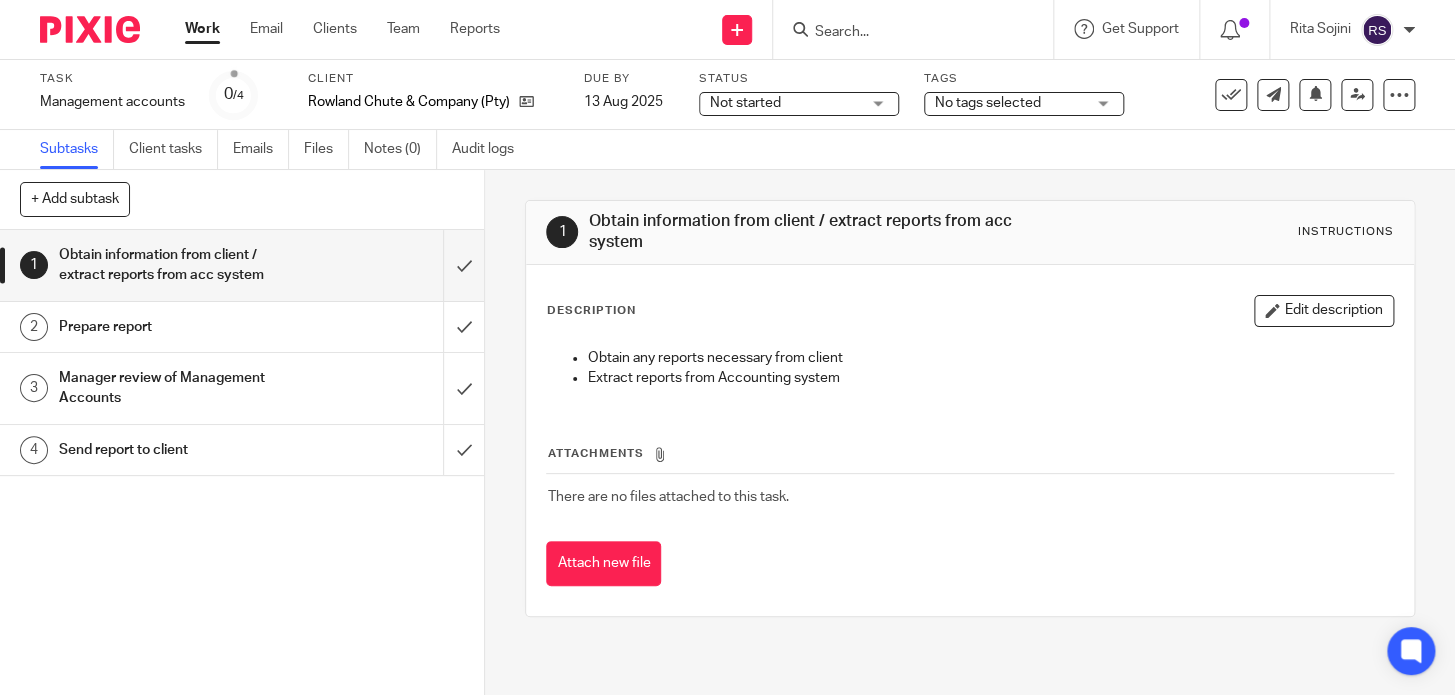 click on "Client
Rowland Chute & Company (Pty) Ltd" at bounding box center [433, 95] 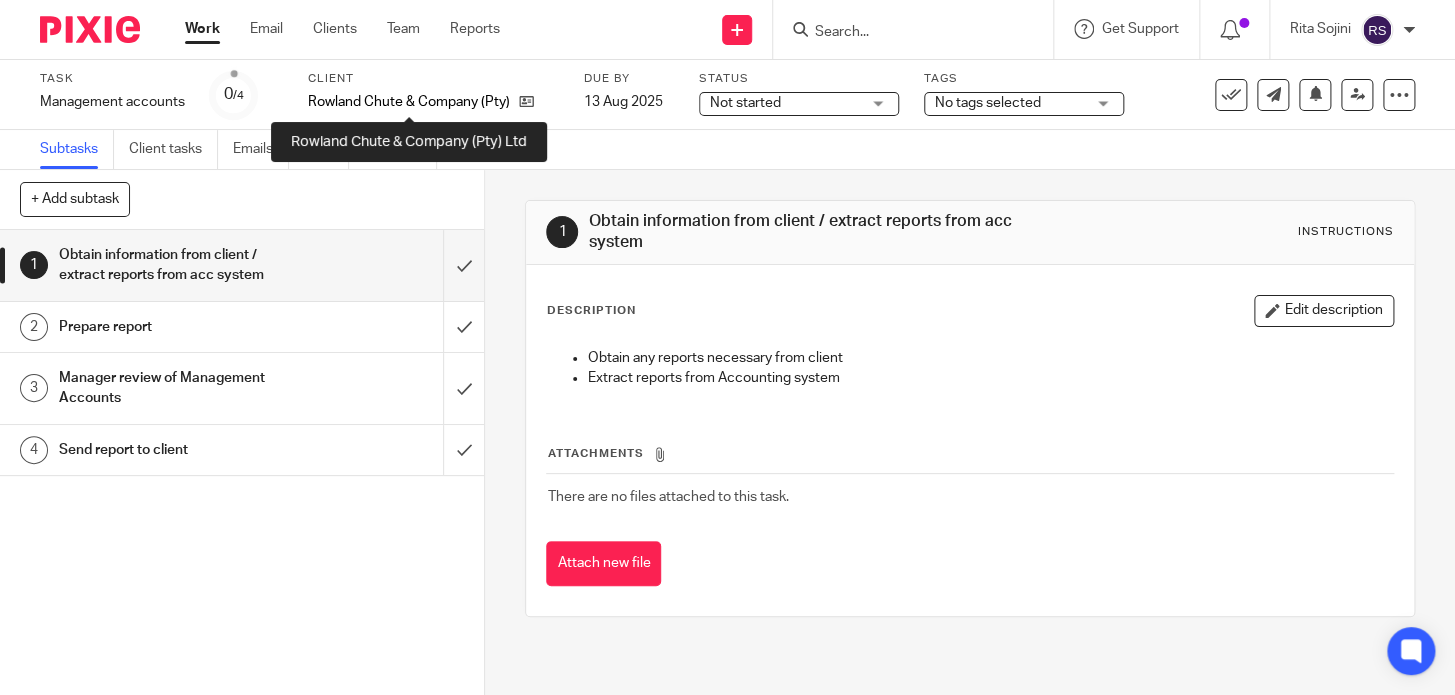 click on "Rowland Chute & Company (Pty) Ltd" at bounding box center [408, 102] 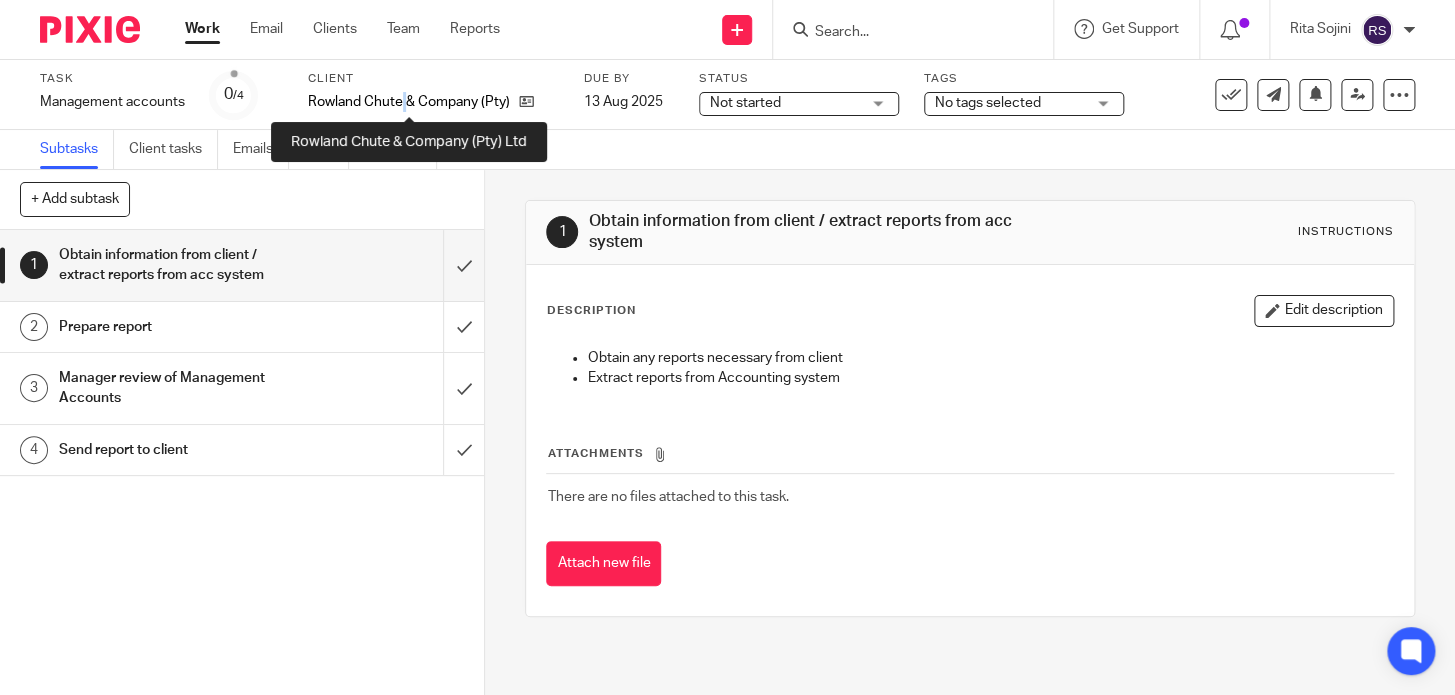 click on "Rowland Chute & Company (Pty) Ltd" at bounding box center (408, 102) 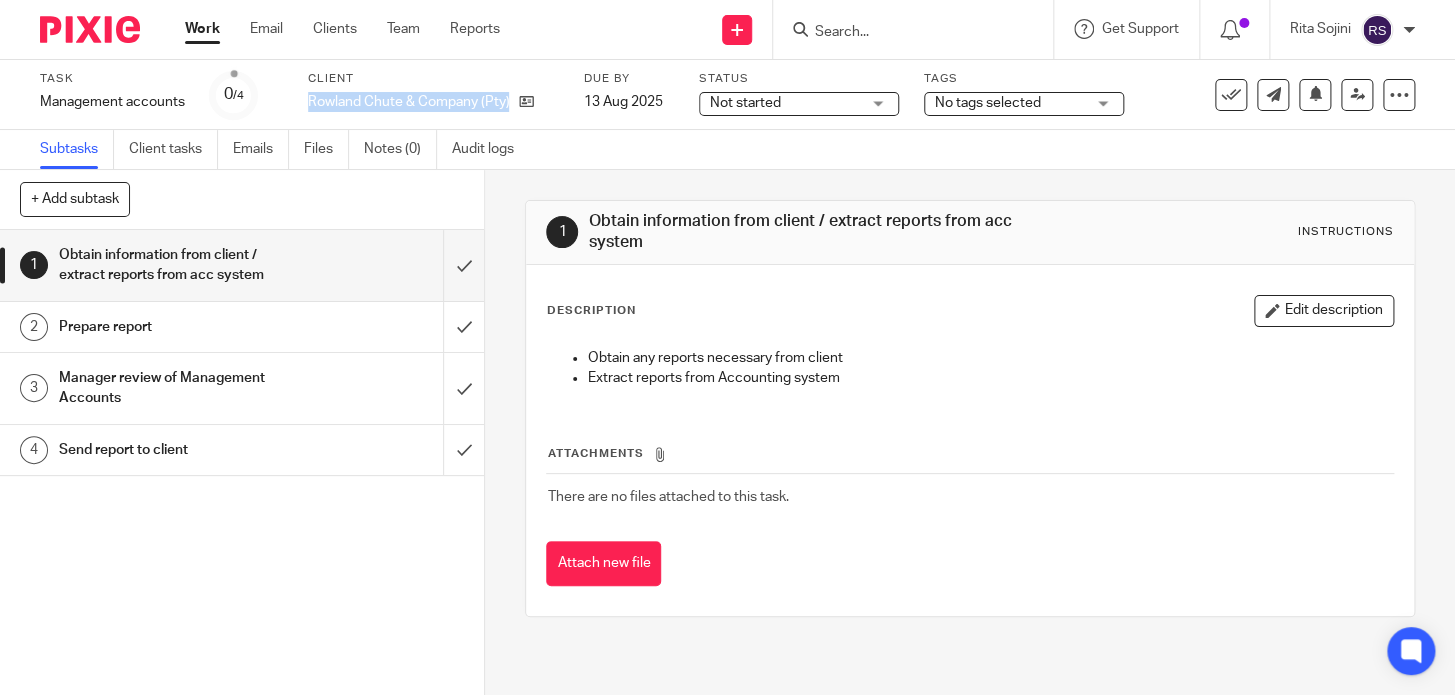 click on "Rowland Chute & Company (Pty) Ltd" at bounding box center [408, 102] 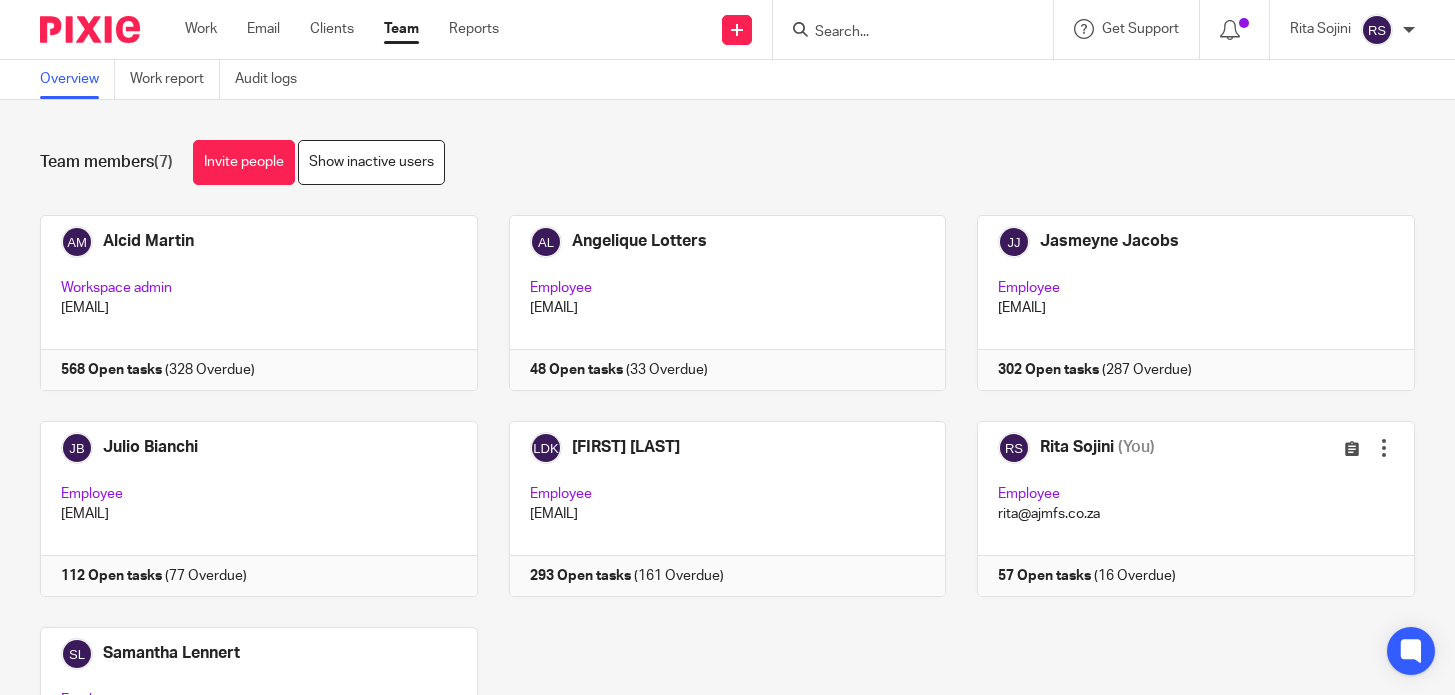 scroll, scrollTop: 0, scrollLeft: 0, axis: both 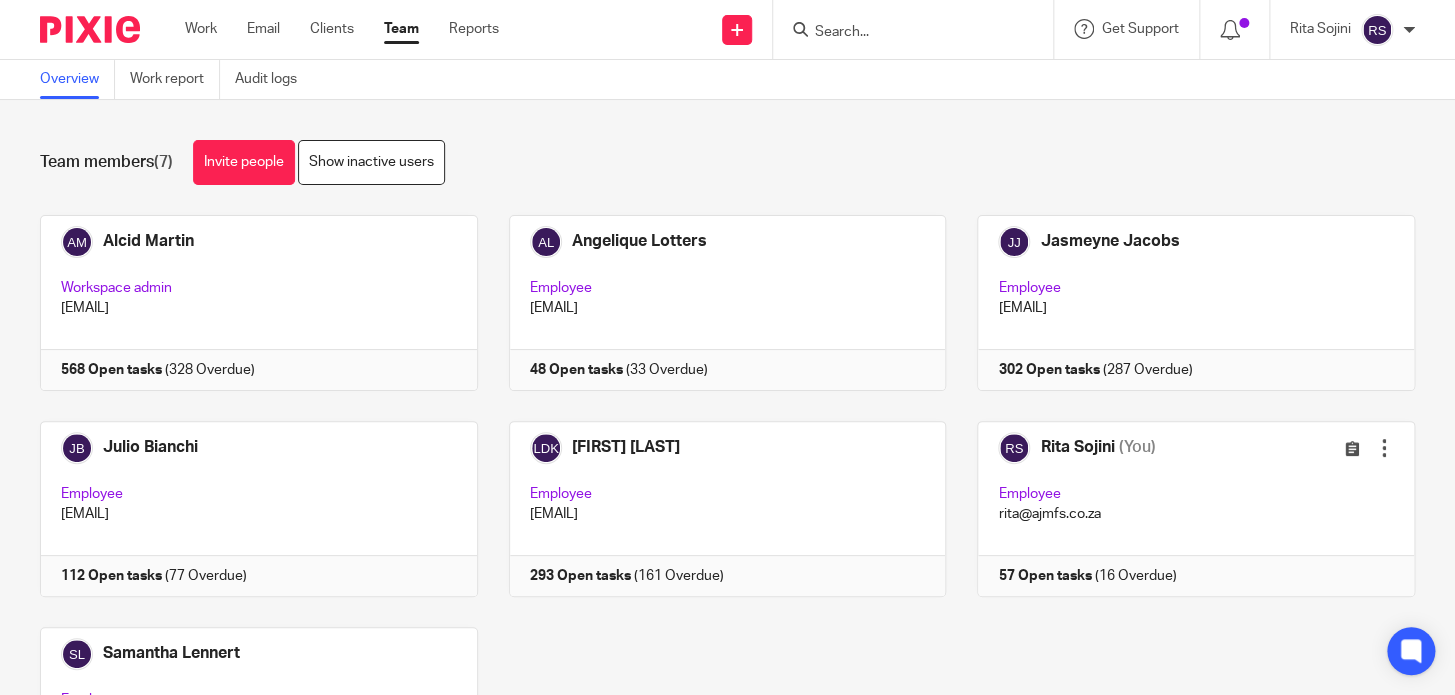 click on "Team members
(7)
Invite people
Show inactive users
Invite team members       Add invitation
Cancel
Send invitation
[FIRST] [LAST]
Workspace admin
[EMAIL]
568 Open tasks
(328 Overdue)
[FIRST] [LAST]
Employee
[EMAIL]
48 Open tasks
(33 Overdue)
[FIRST] [LAST]" at bounding box center (727, 397) 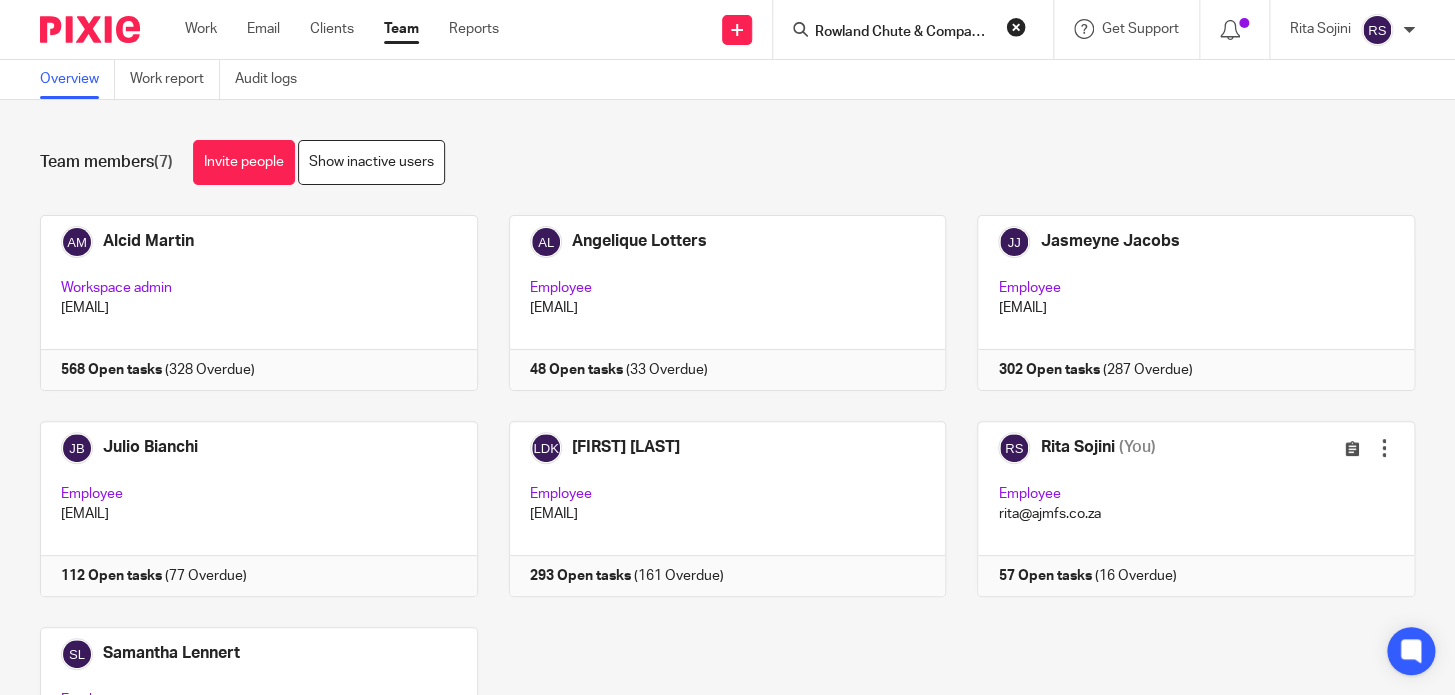 scroll, scrollTop: 0, scrollLeft: 54, axis: horizontal 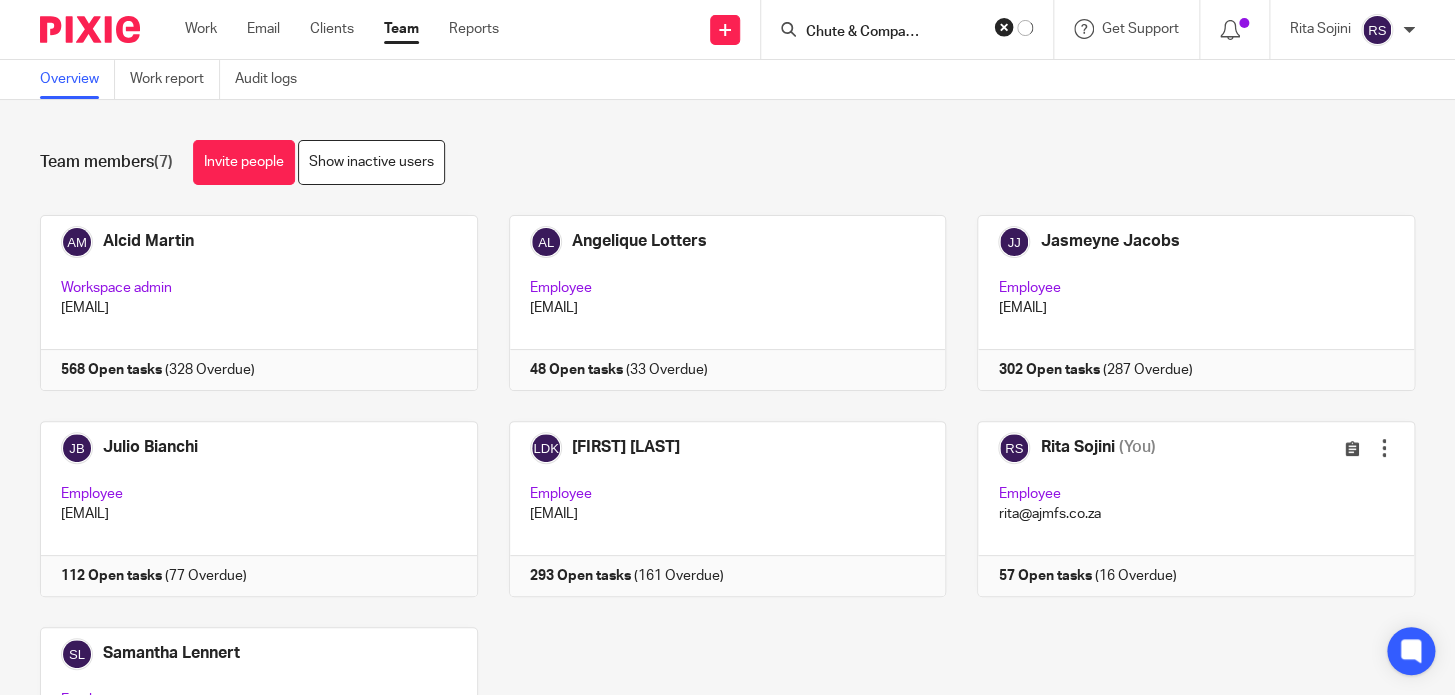 type on "Rowland Chute & Company (Pty) Ltd" 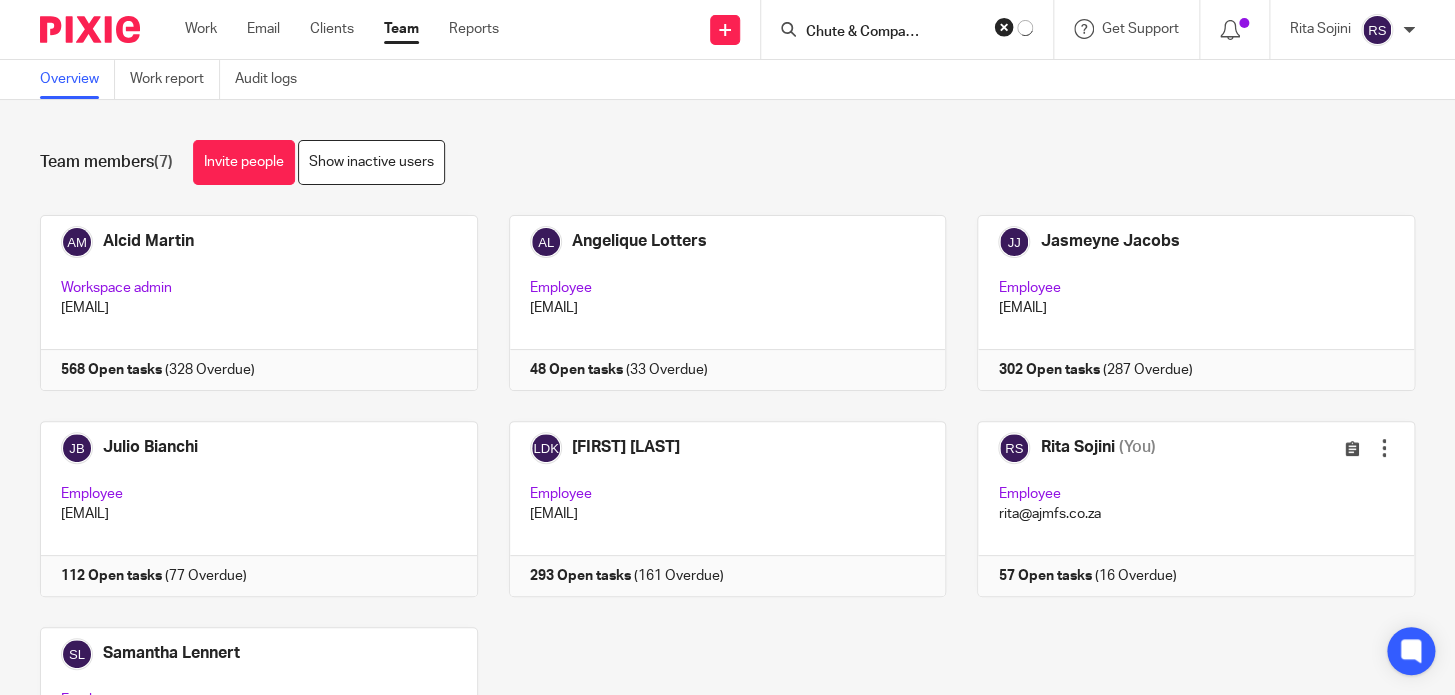 click at bounding box center [0, 0] 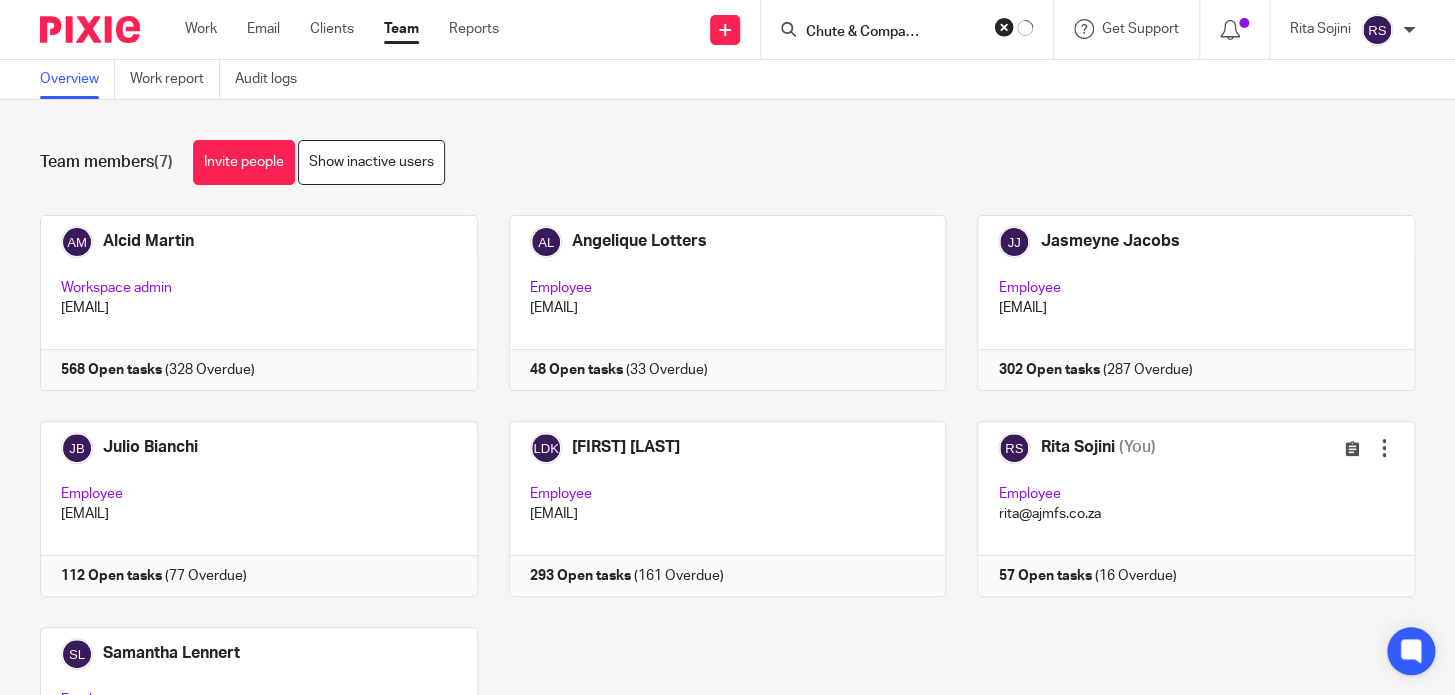 scroll, scrollTop: 0, scrollLeft: 0, axis: both 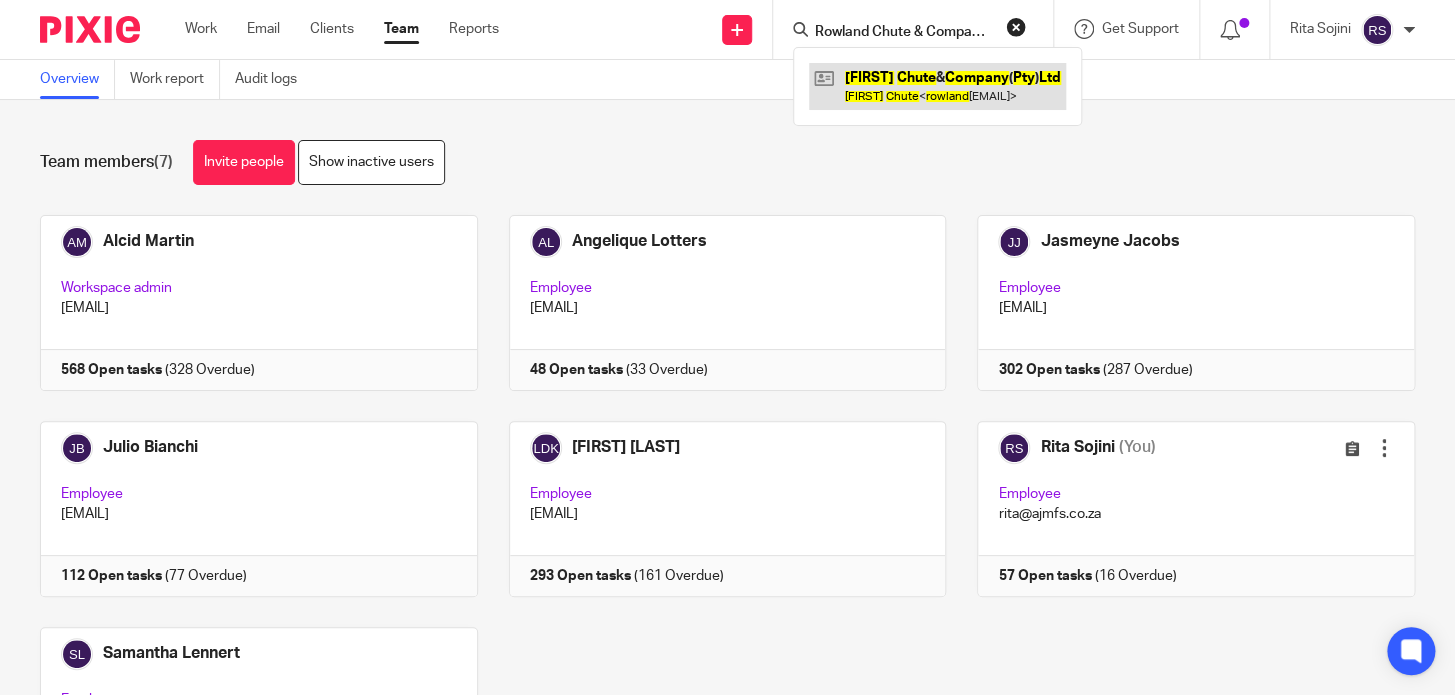 click at bounding box center [937, 86] 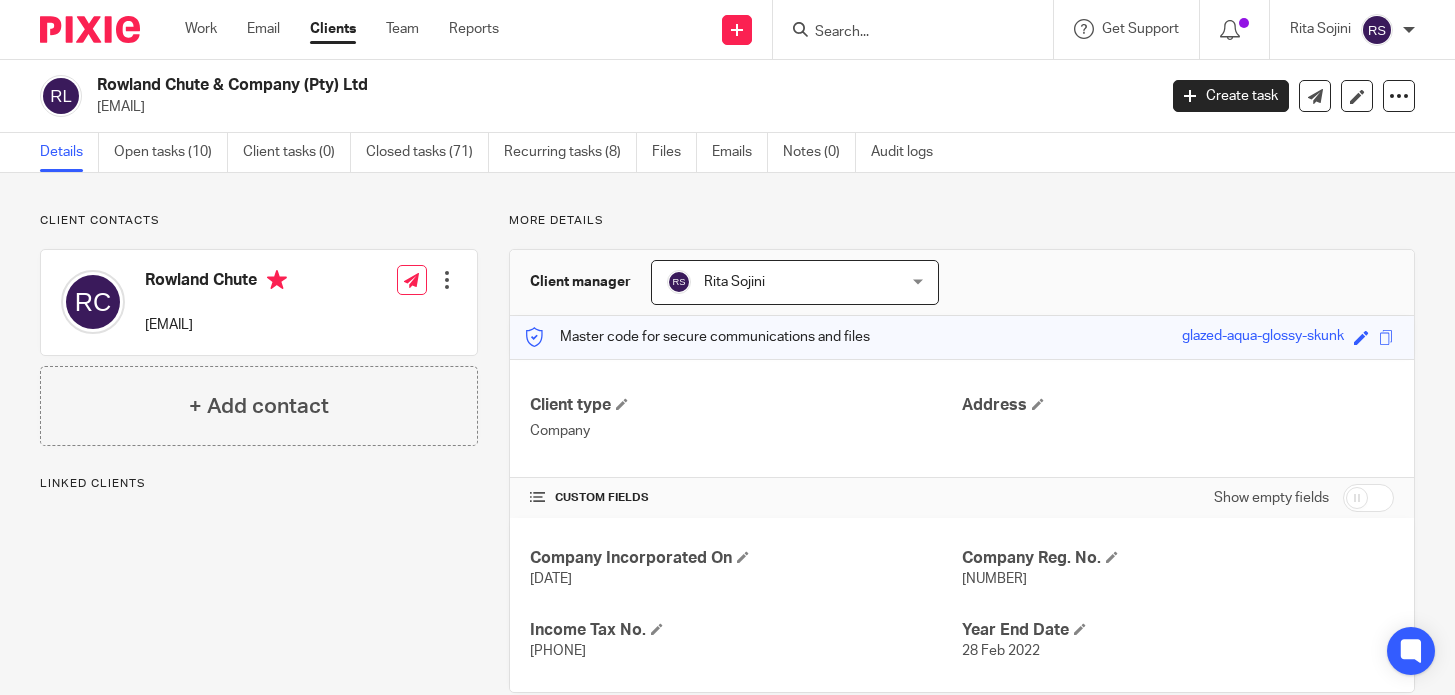 scroll, scrollTop: 0, scrollLeft: 0, axis: both 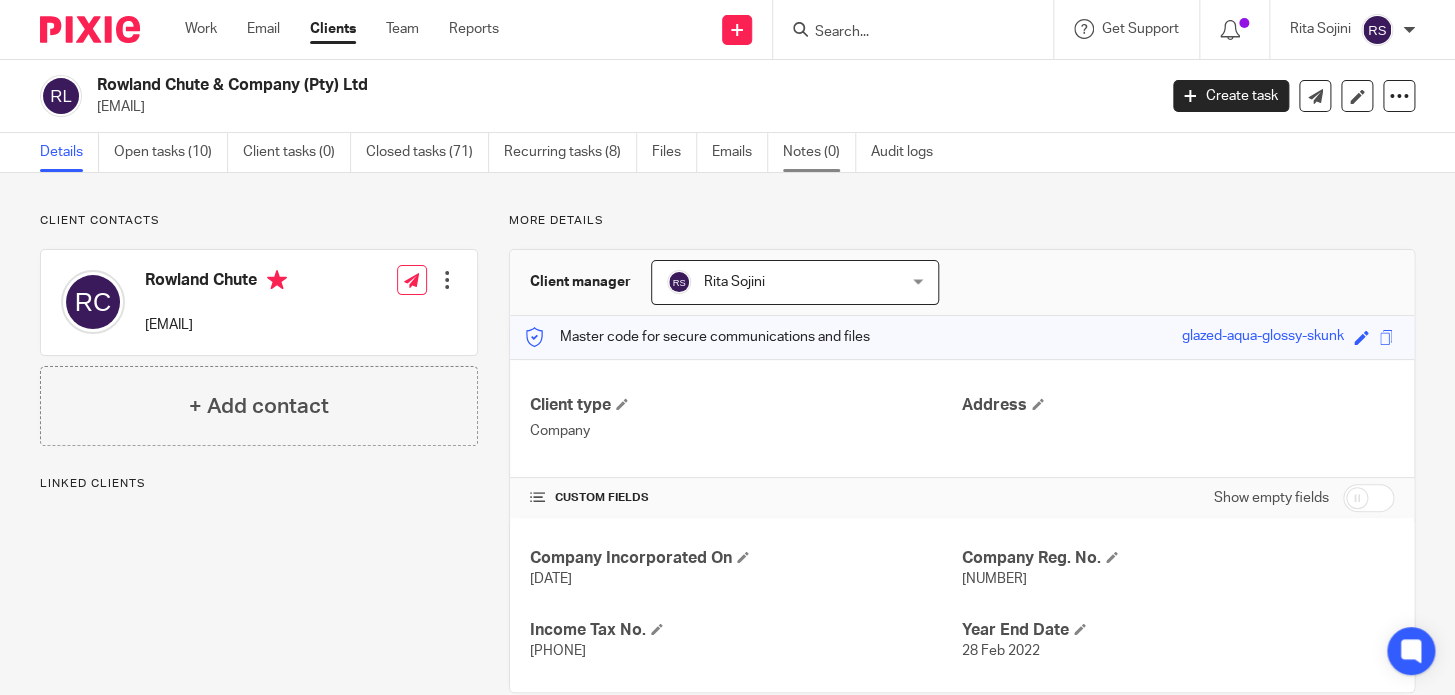 click on "Notes (0)" at bounding box center [819, 152] 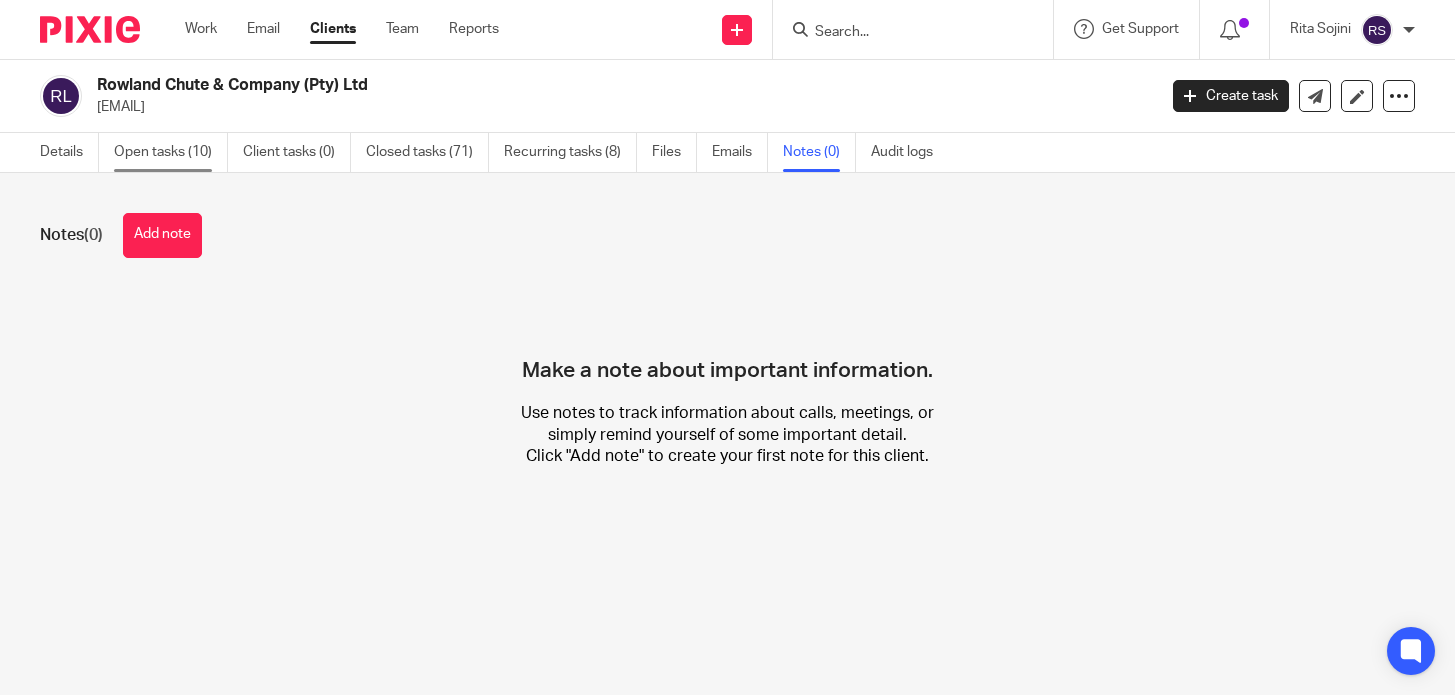 scroll, scrollTop: 0, scrollLeft: 0, axis: both 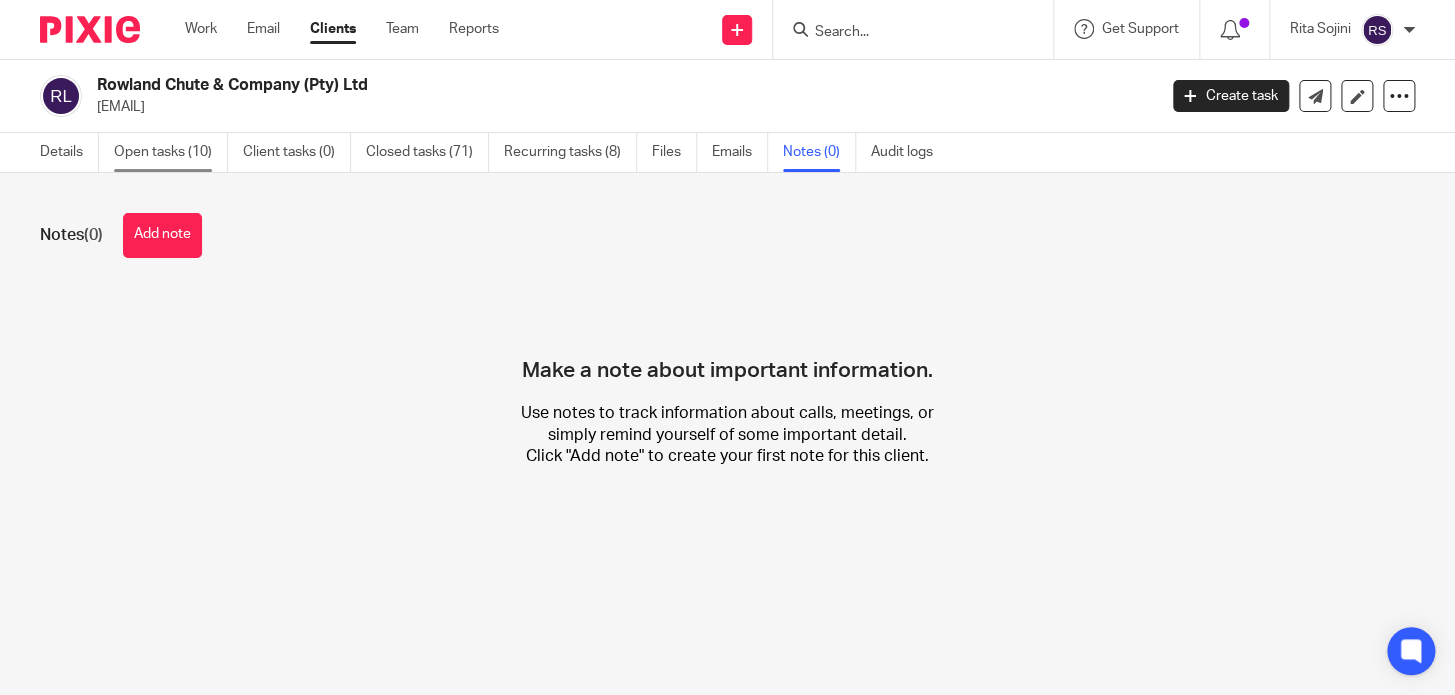 click on "Open tasks (10)" at bounding box center [171, 152] 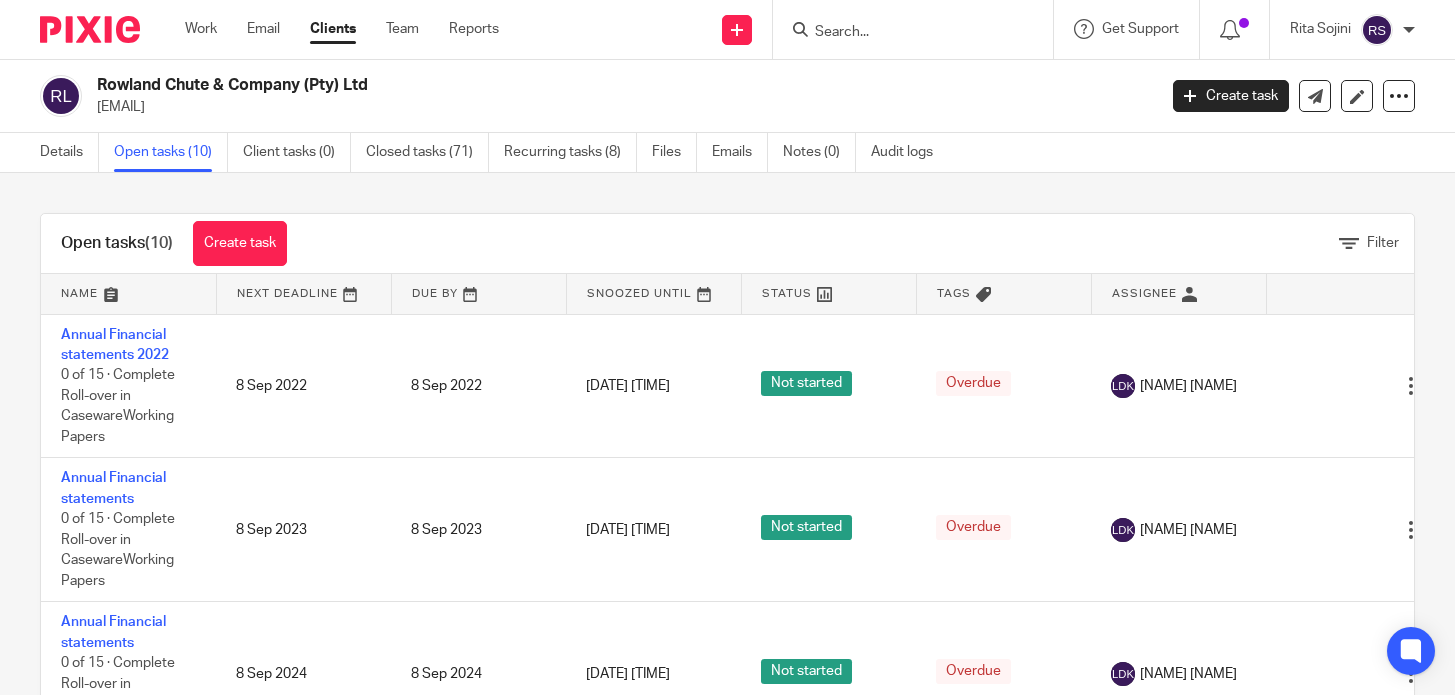 scroll, scrollTop: 0, scrollLeft: 0, axis: both 